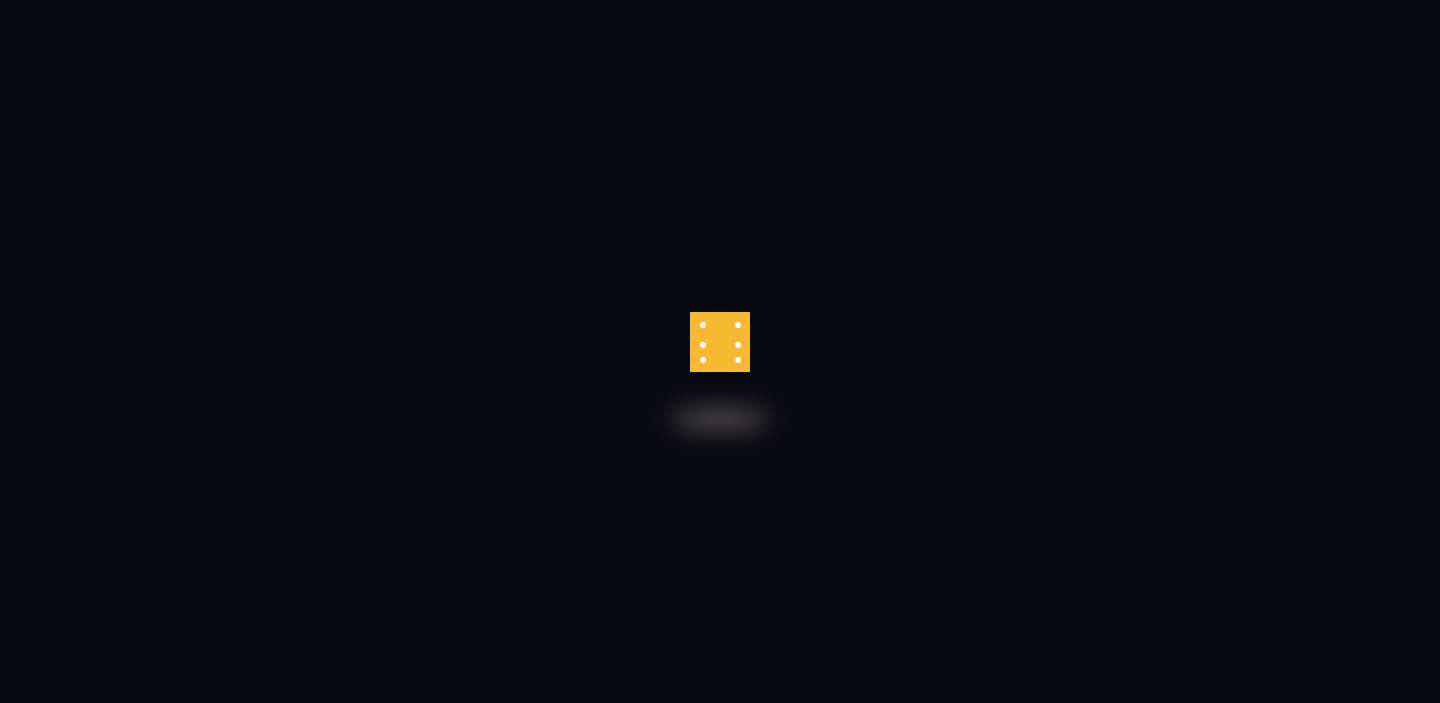 scroll, scrollTop: 0, scrollLeft: 0, axis: both 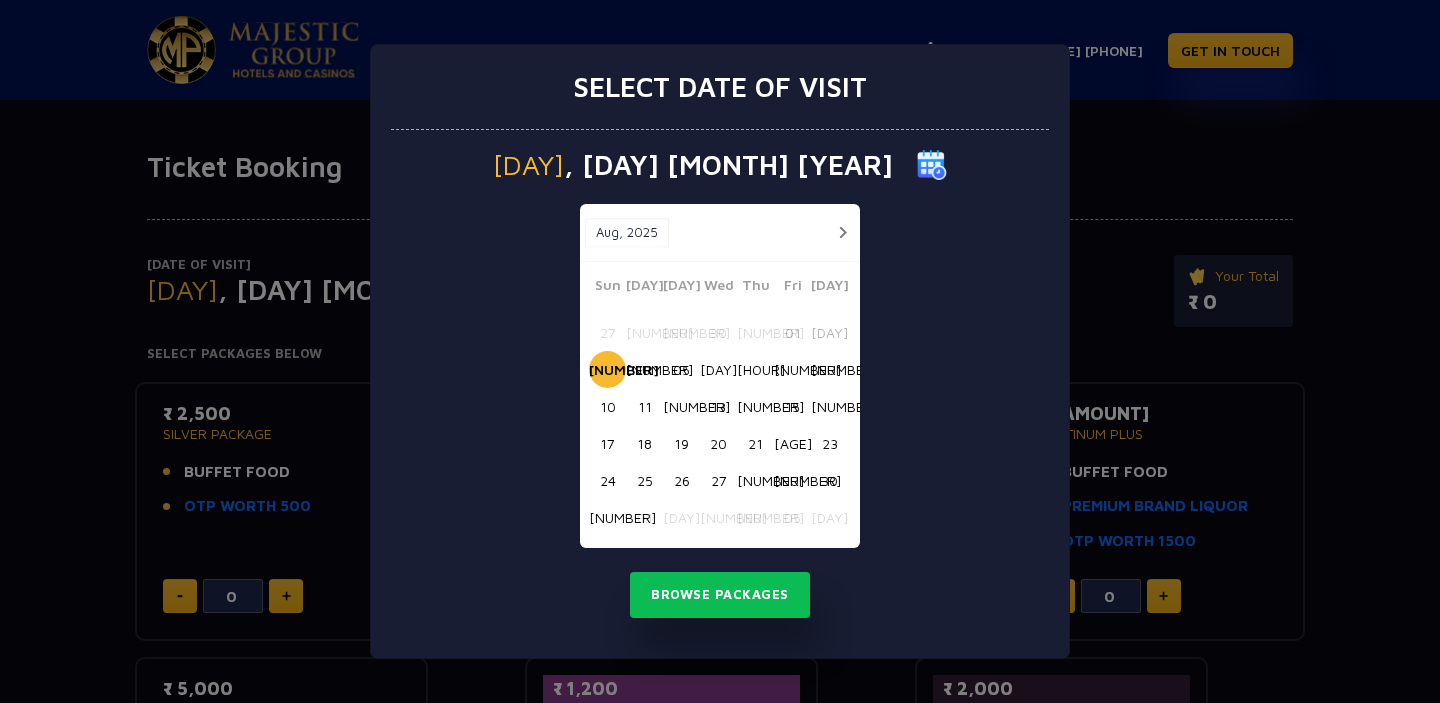 click on "30" at bounding box center (829, 480) 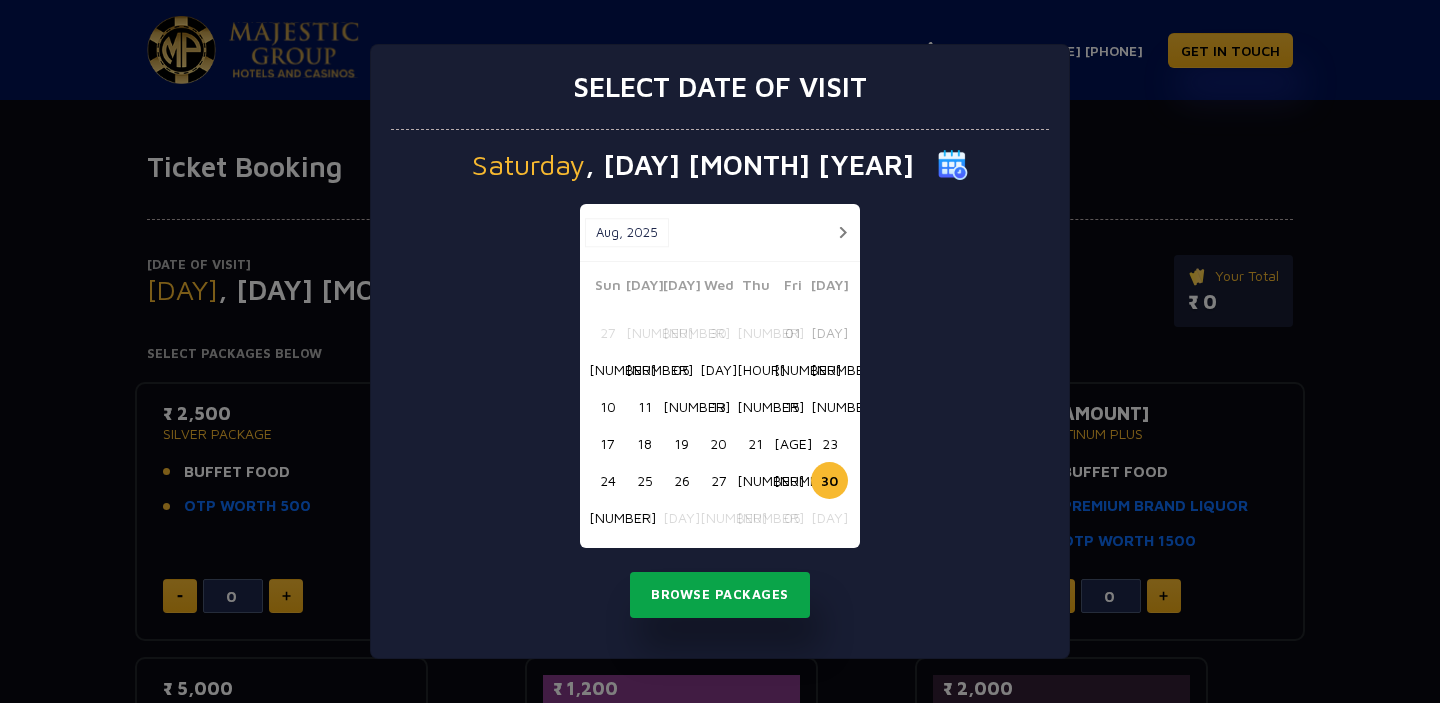 click on "Browse Packages" at bounding box center [720, 595] 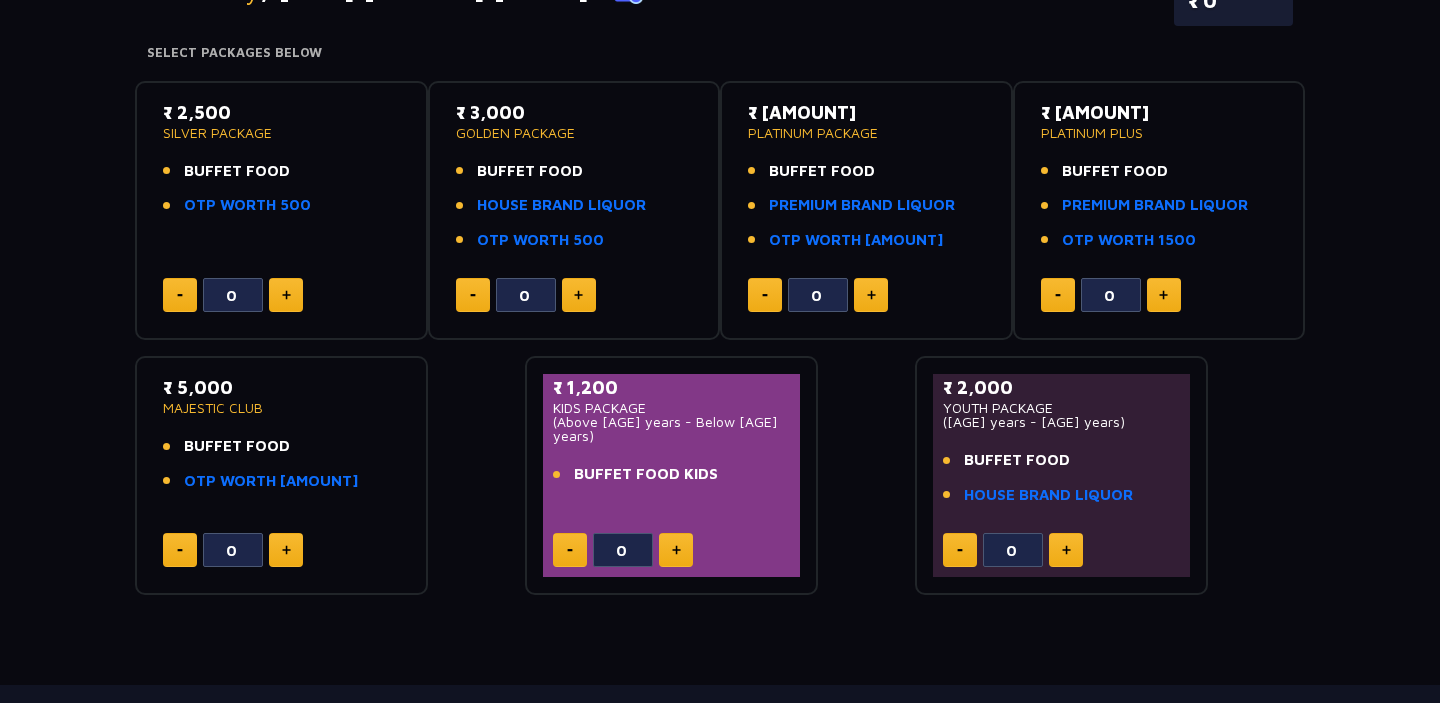 scroll, scrollTop: 302, scrollLeft: 0, axis: vertical 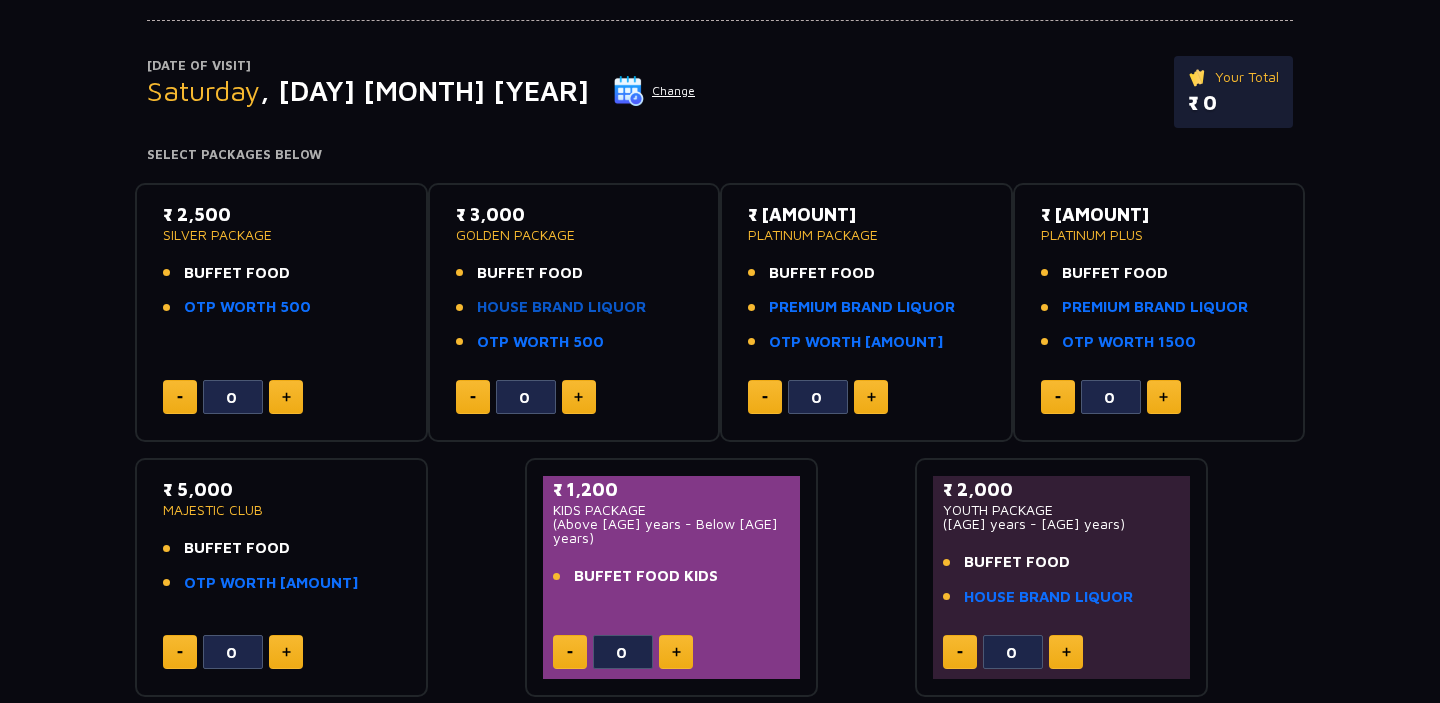 click on "HOUSE BRAND LIQUOR" 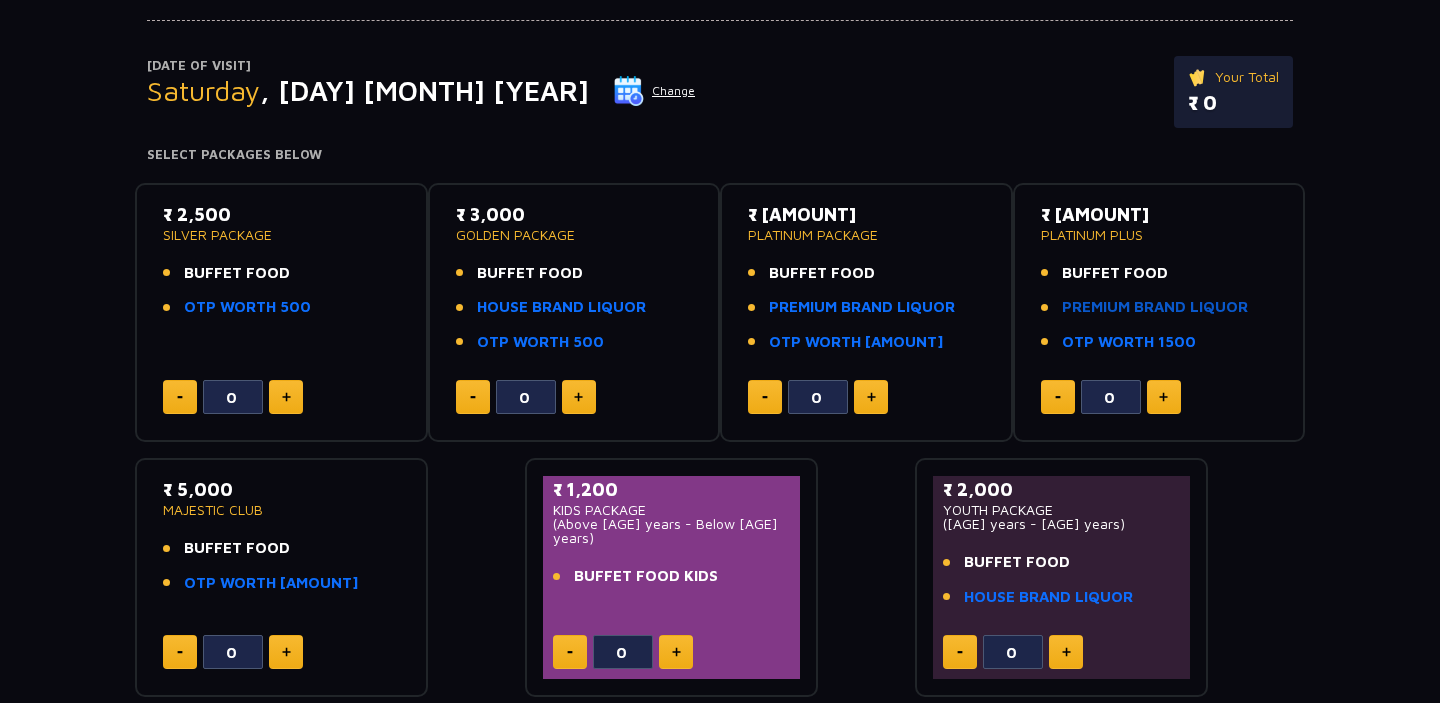 click on "PREMIUM BRAND LIQUOR" 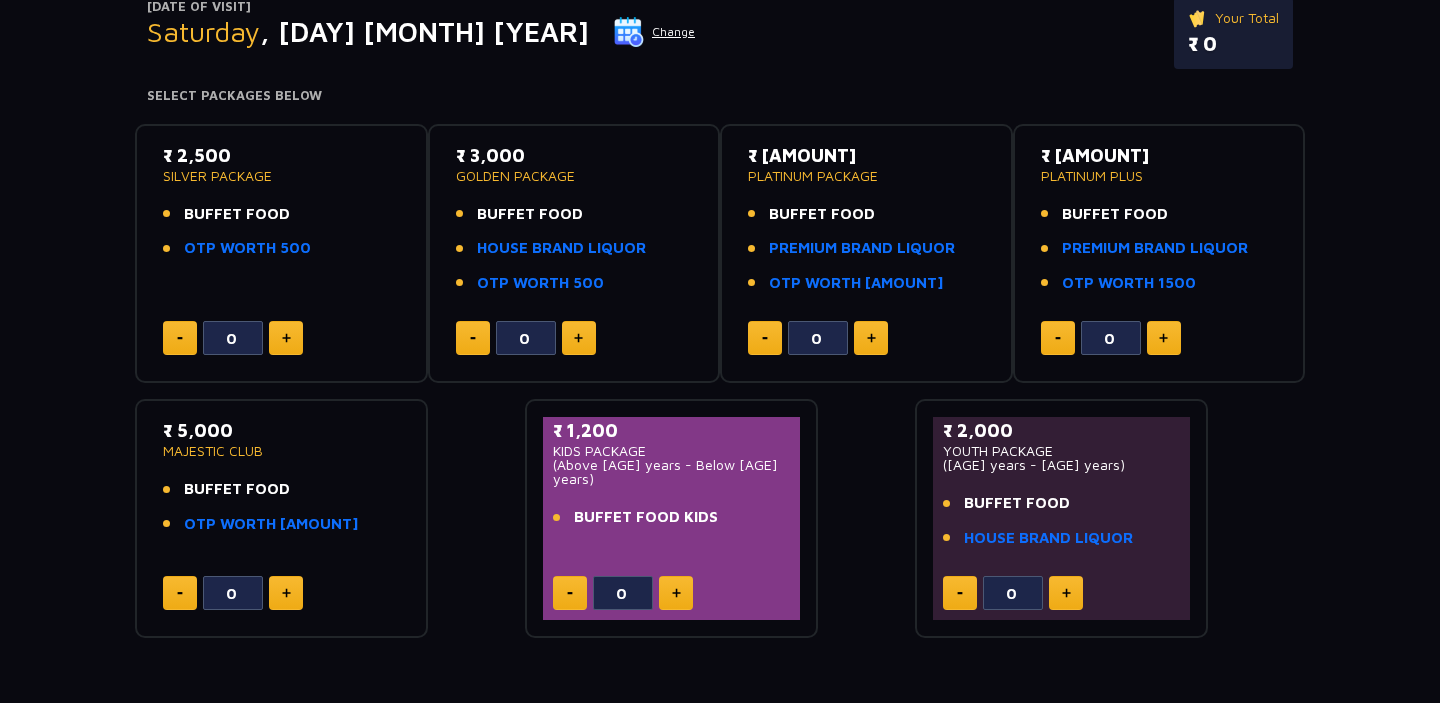 scroll, scrollTop: 260, scrollLeft: 0, axis: vertical 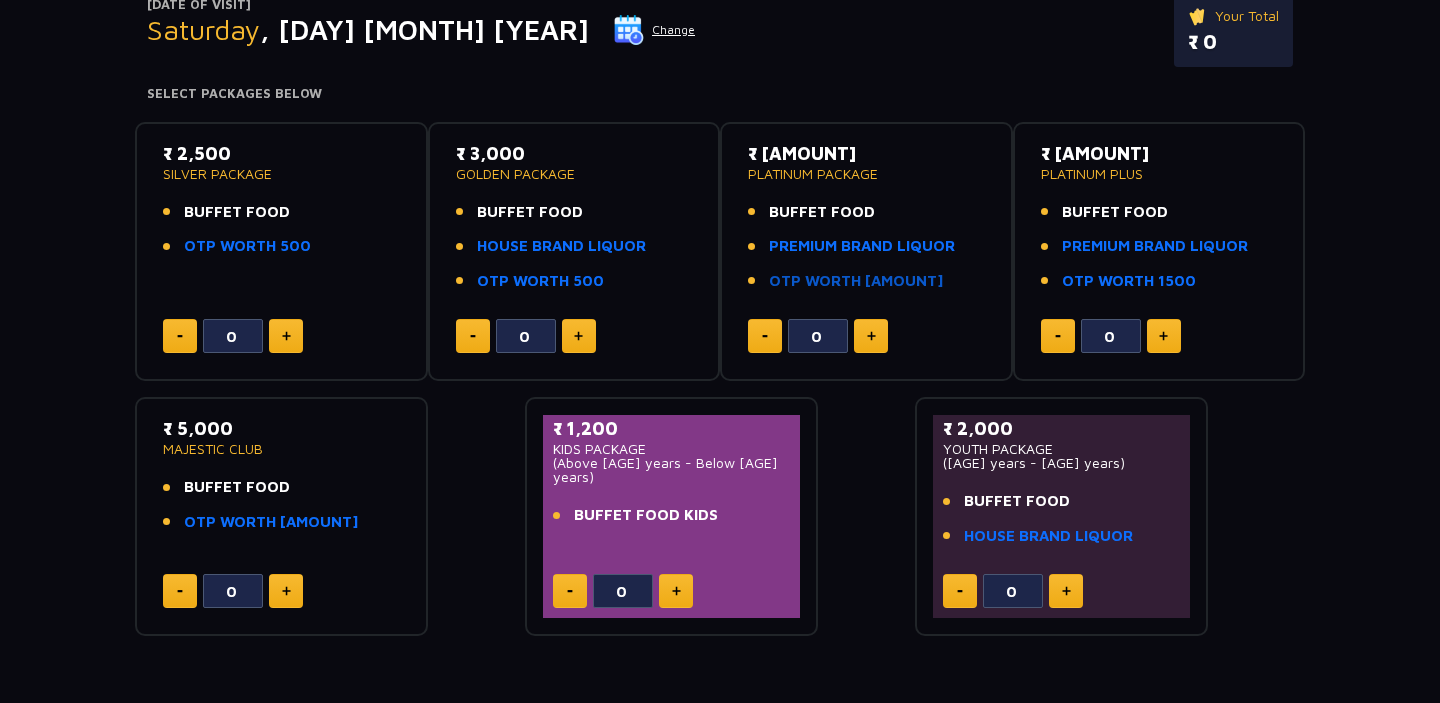 click on "OTP WORTH [AMOUNT]" 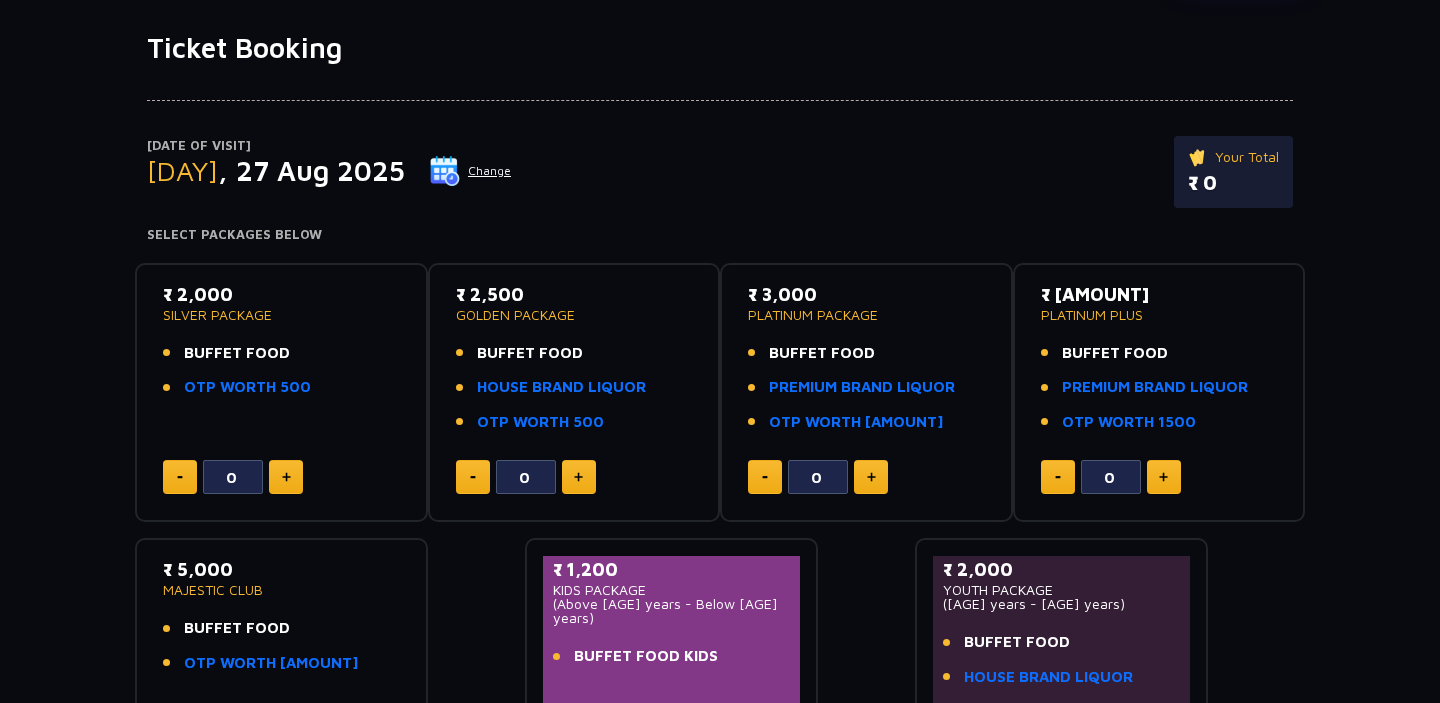 scroll, scrollTop: 162, scrollLeft: 0, axis: vertical 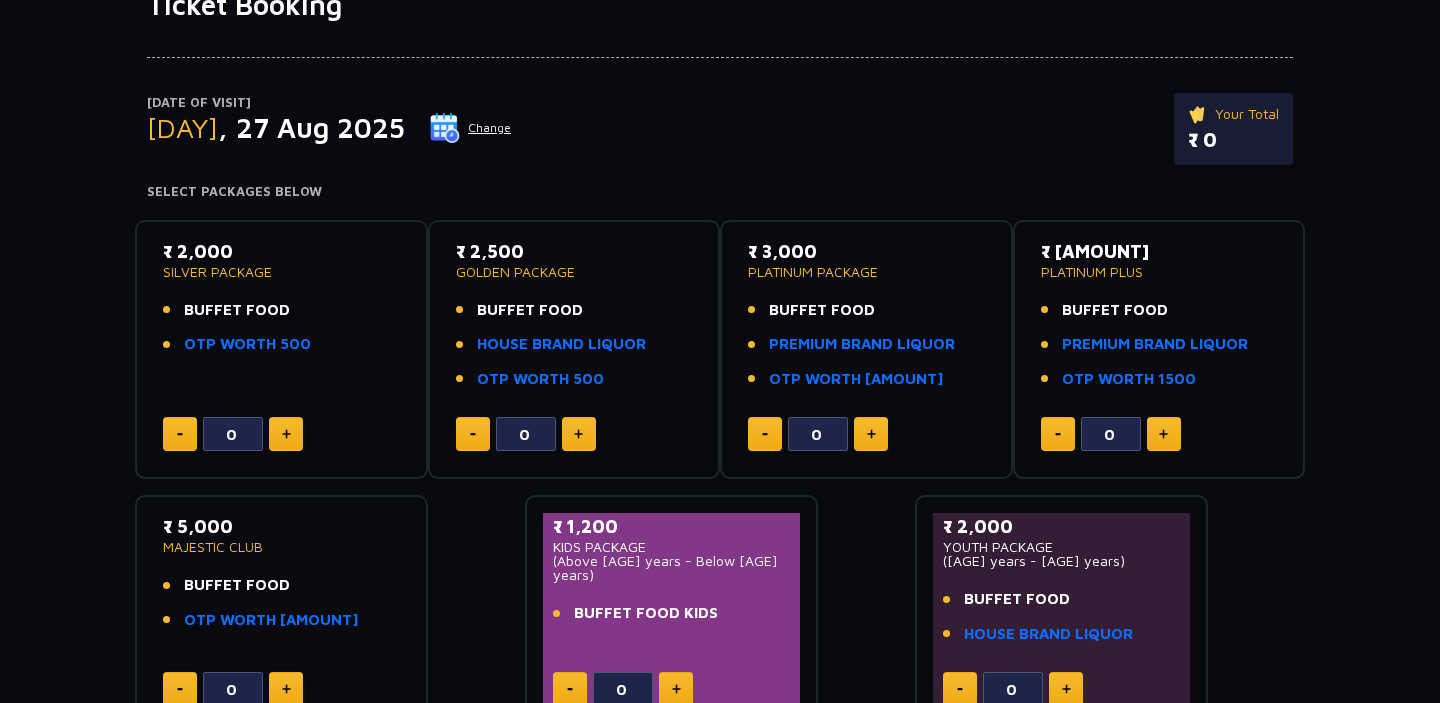 click 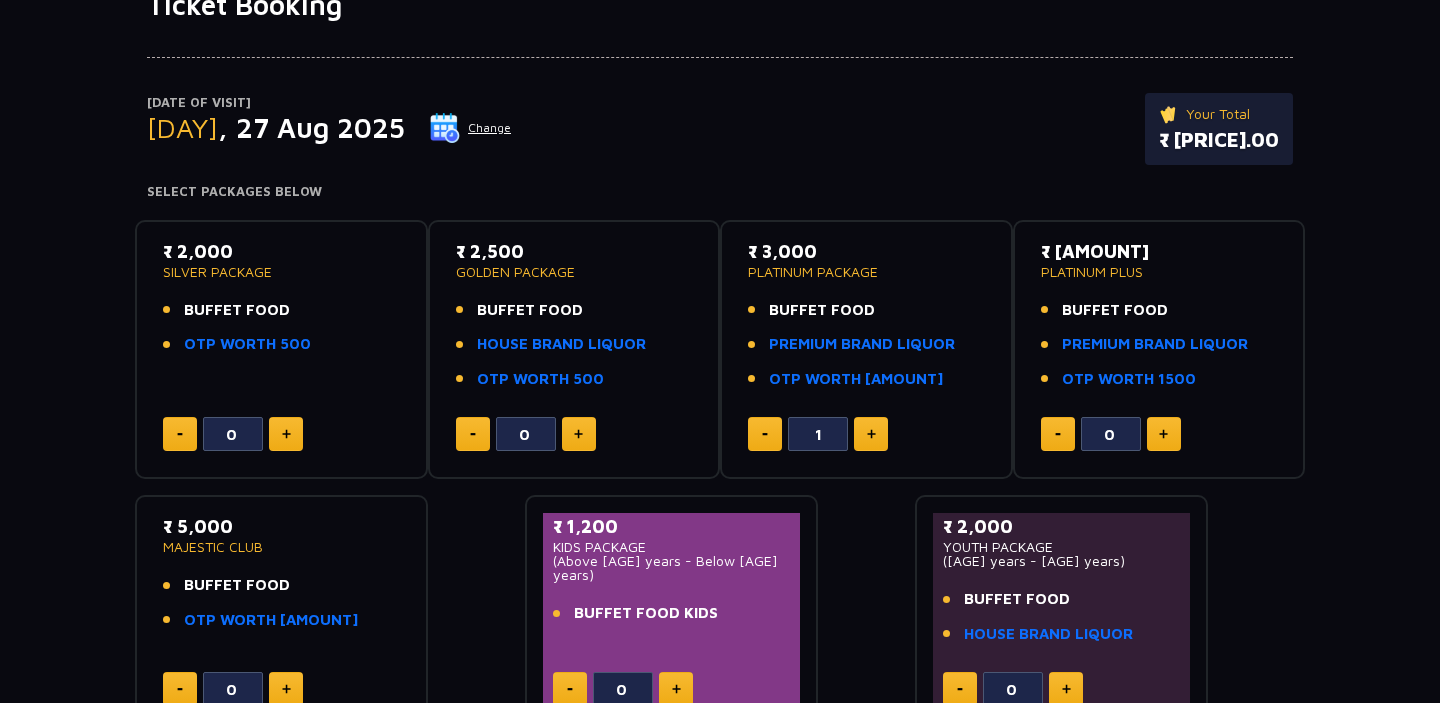 click 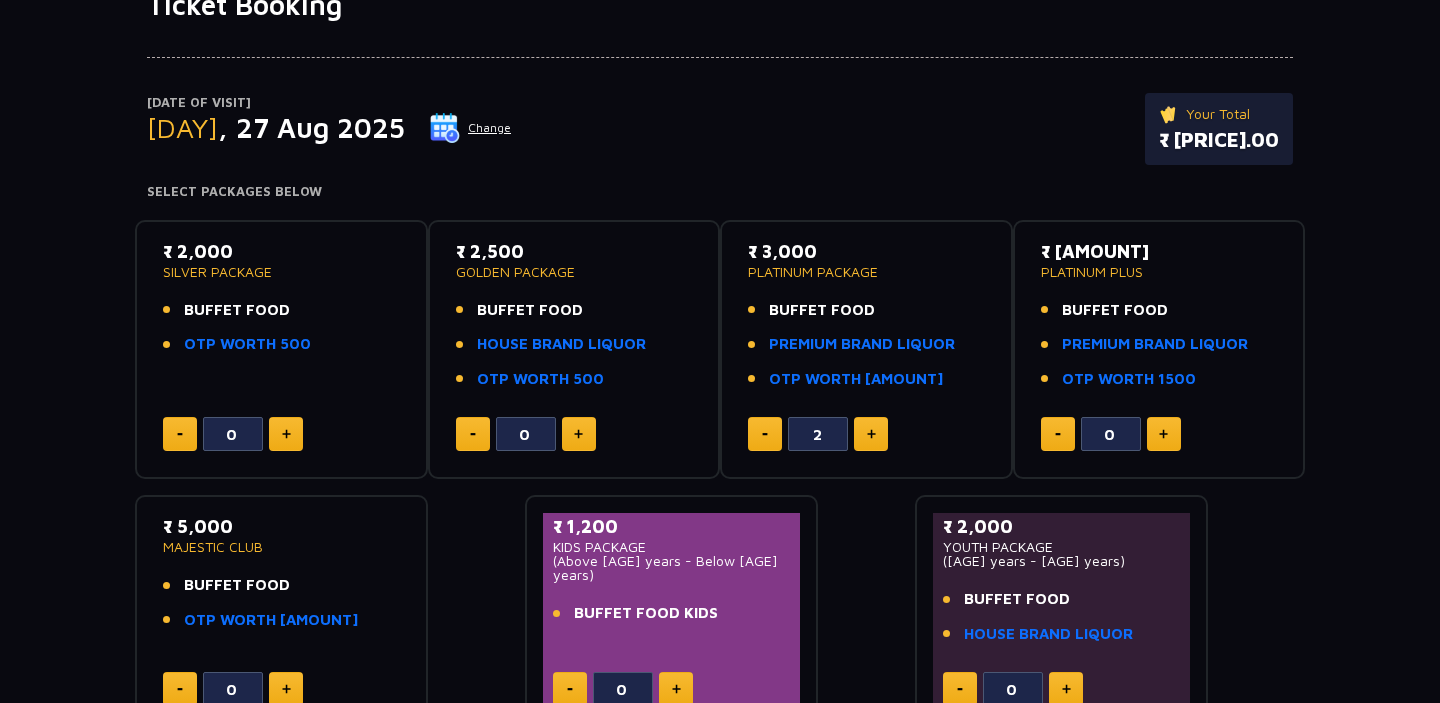 click 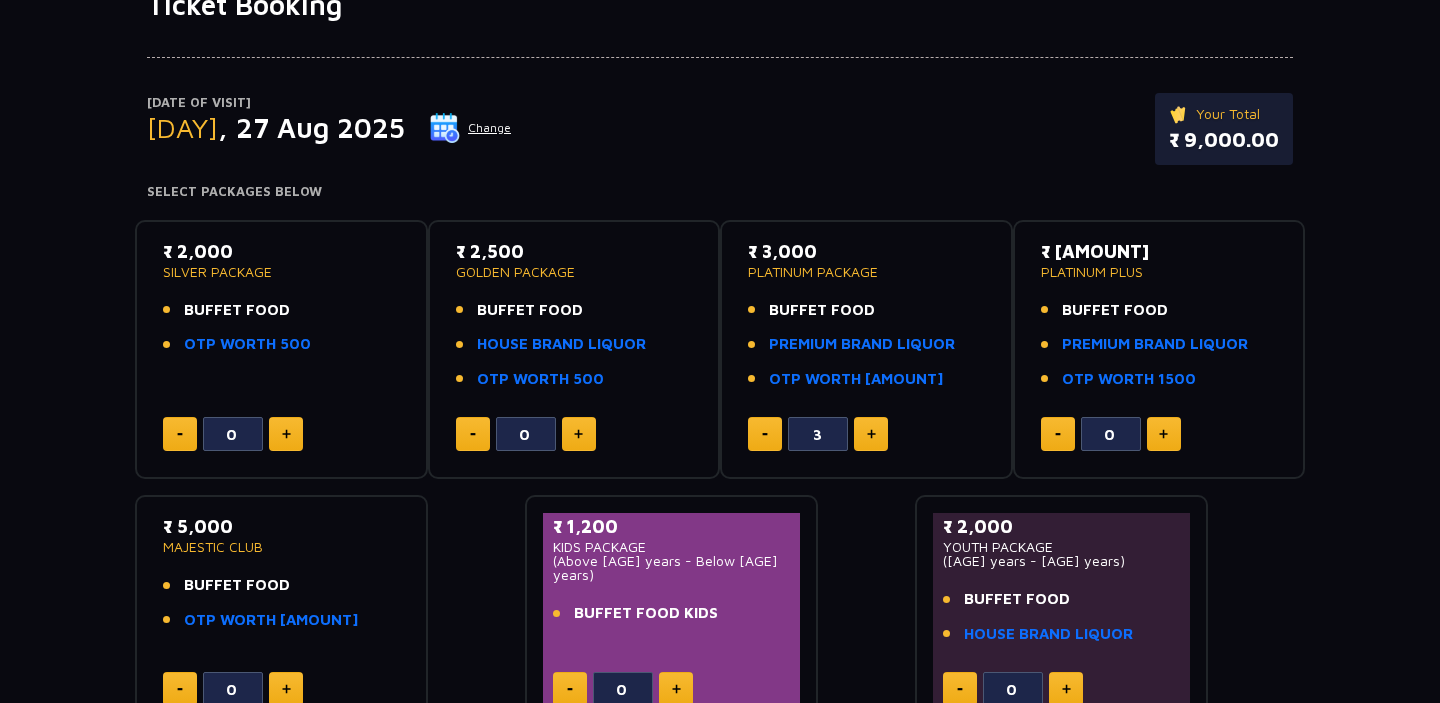 click 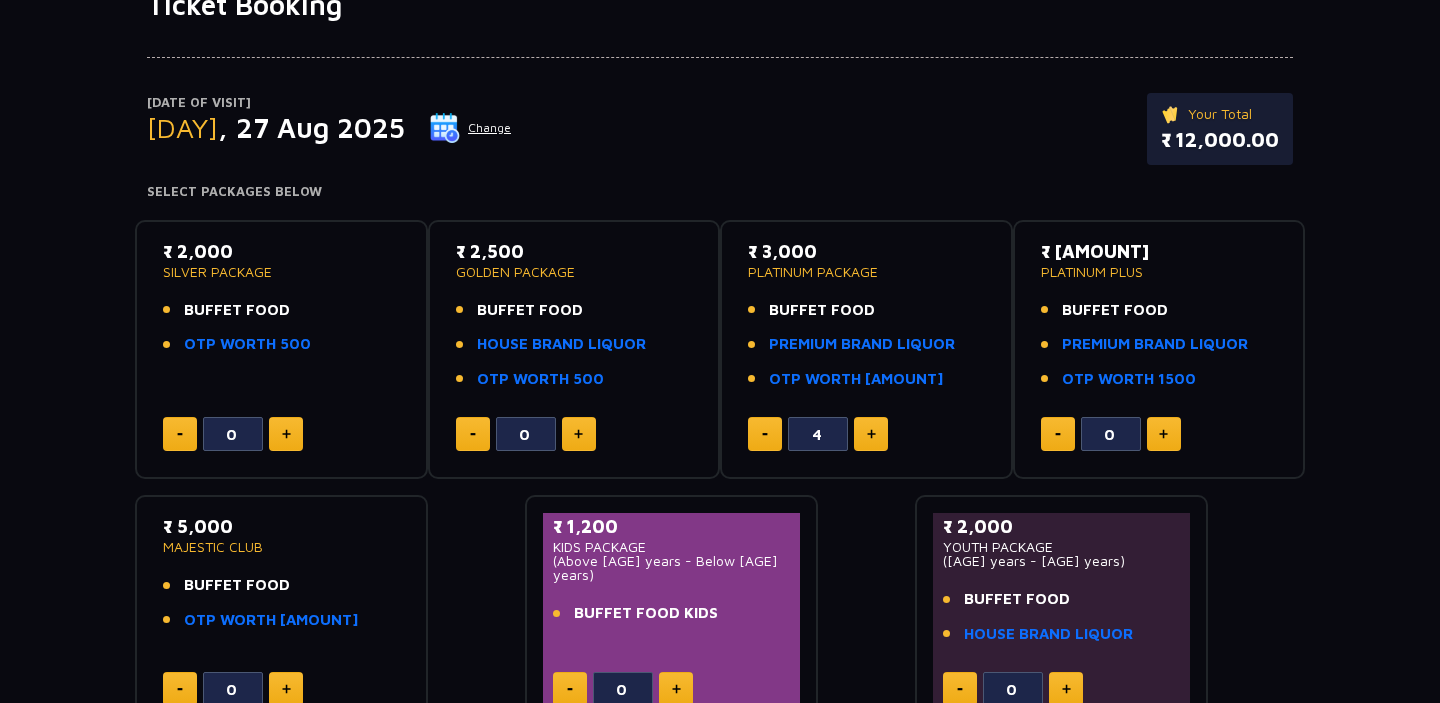 click 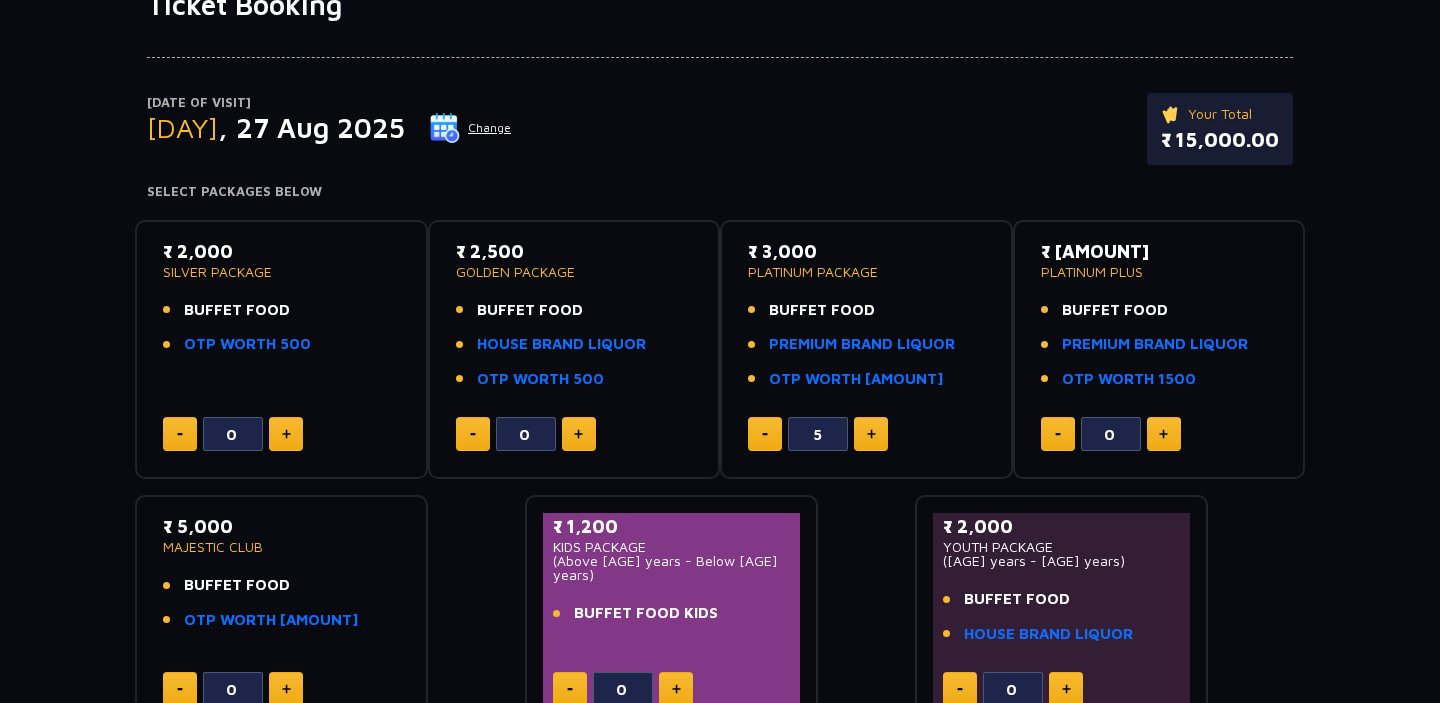 click 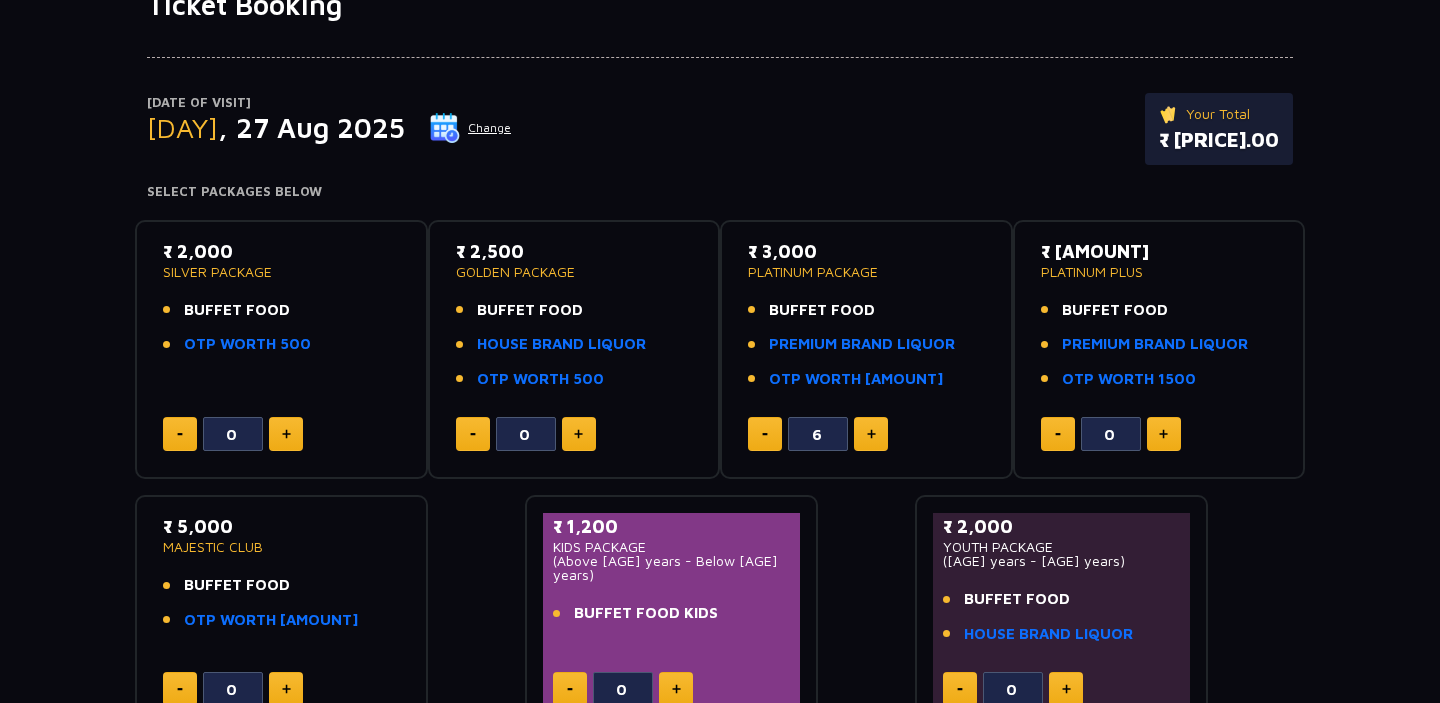 click 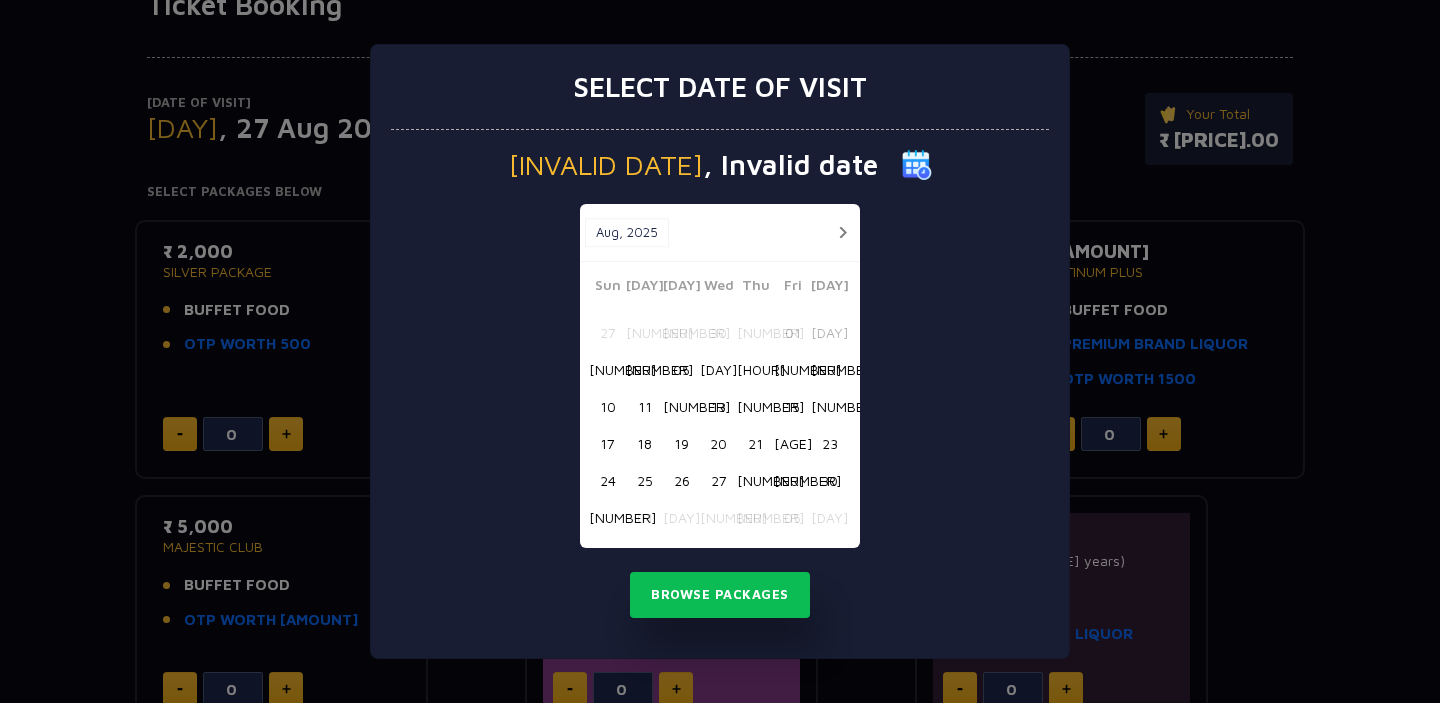 click on "30" at bounding box center (829, 480) 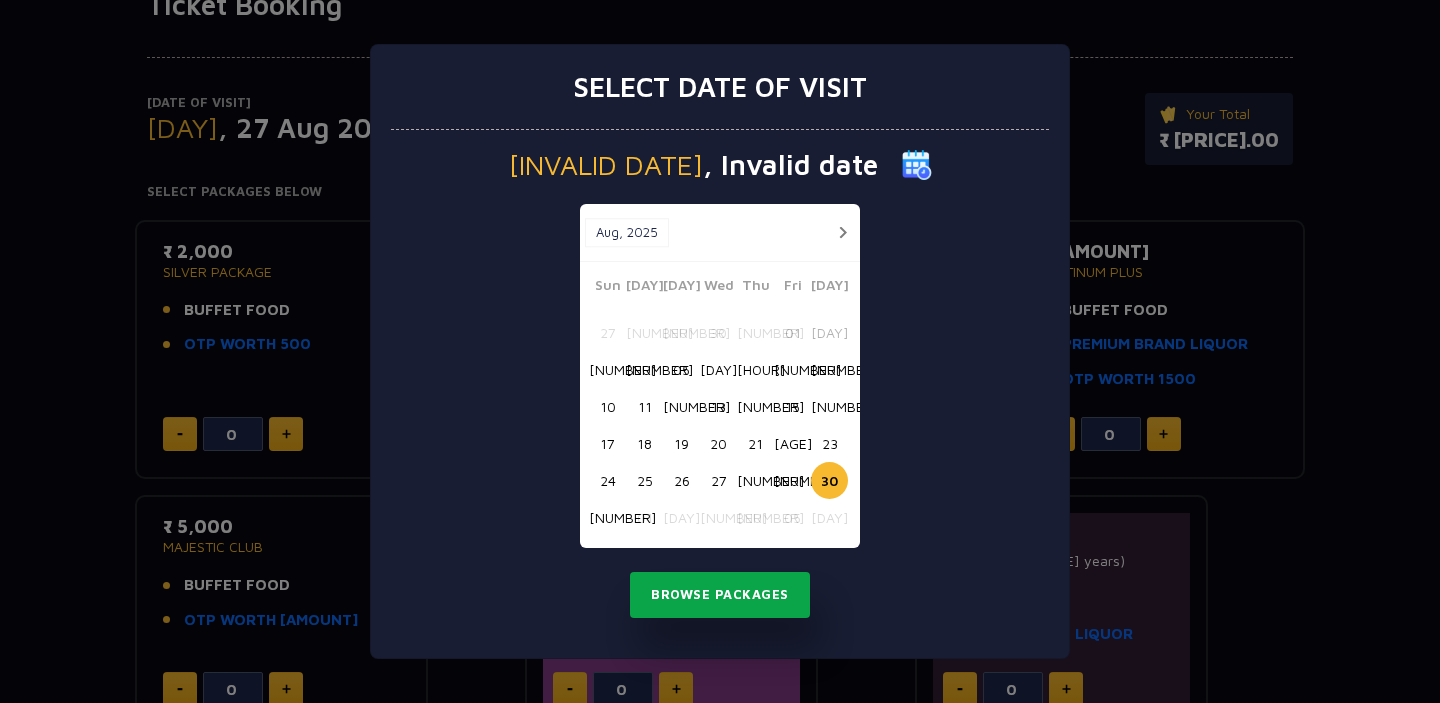 click on "Browse Packages" at bounding box center (720, 595) 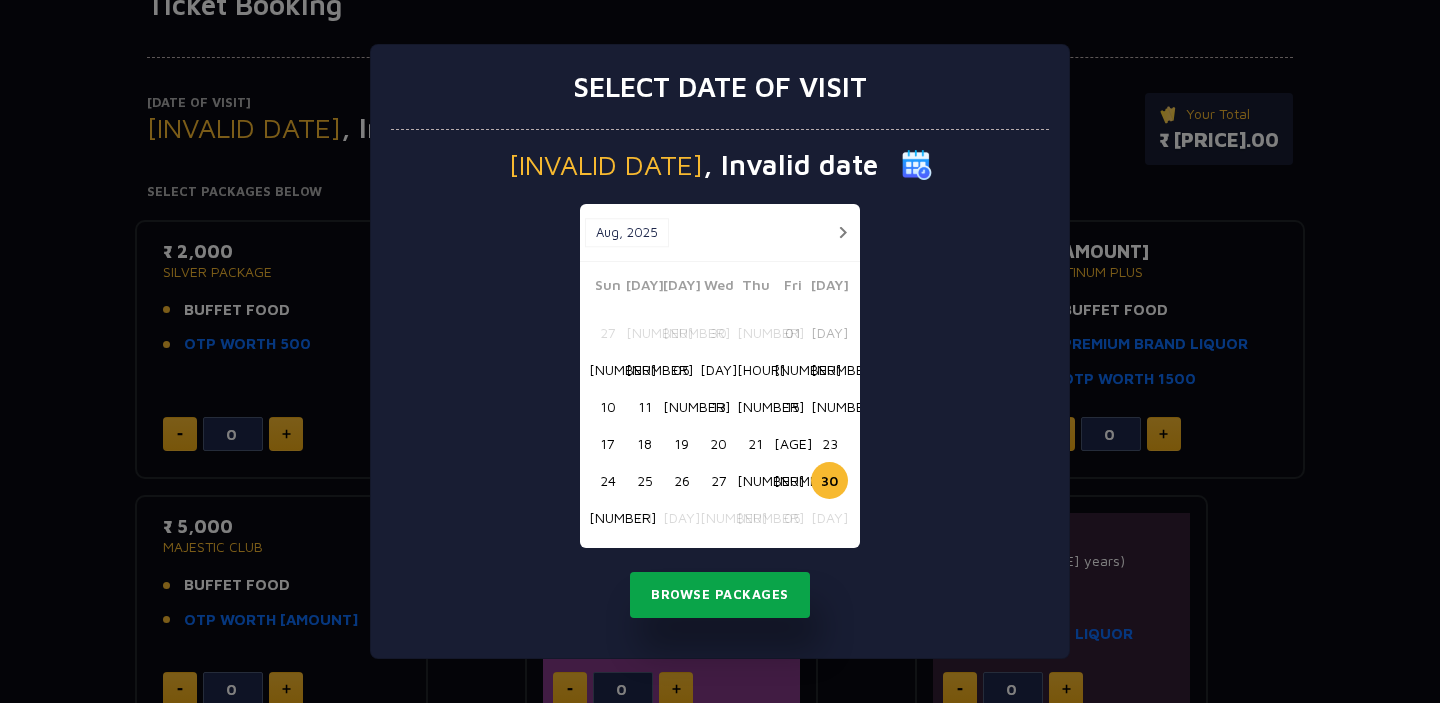 click on "Browse Packages" at bounding box center (720, 595) 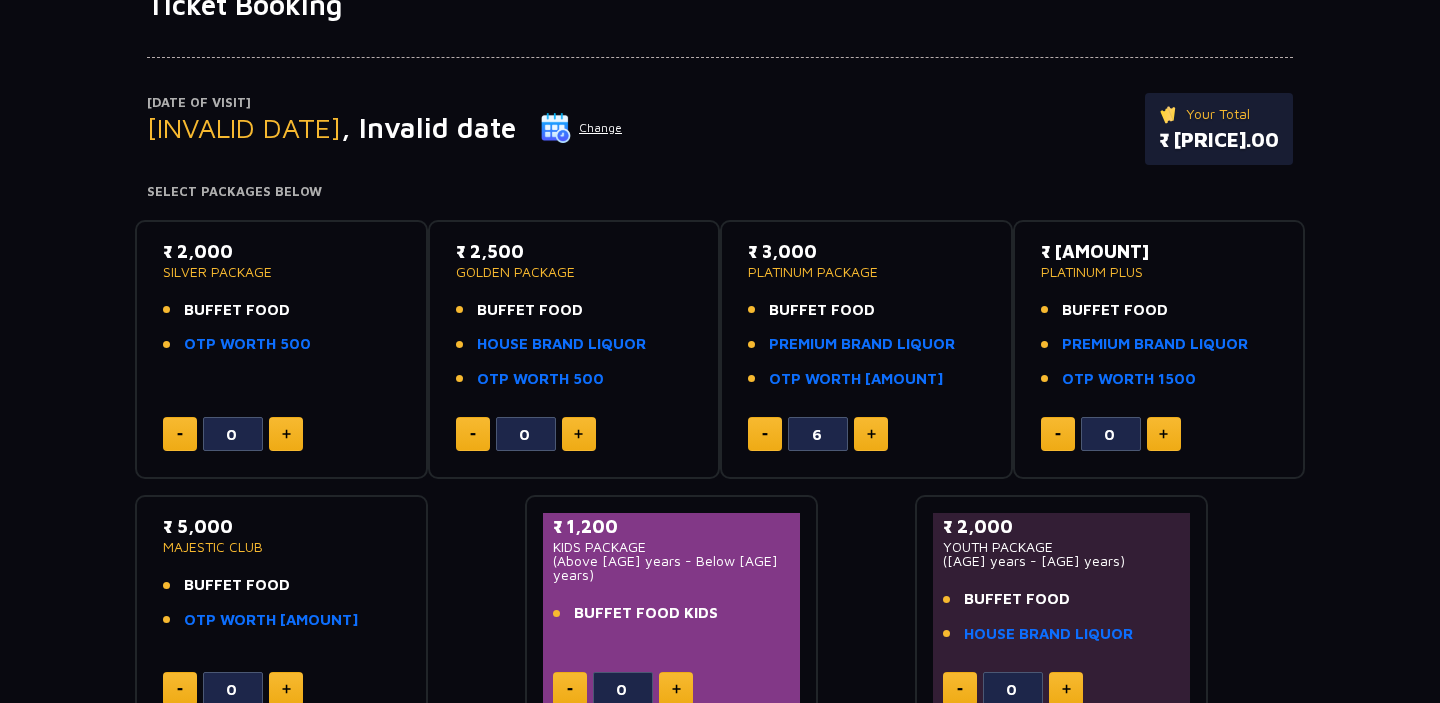 click on "Change" 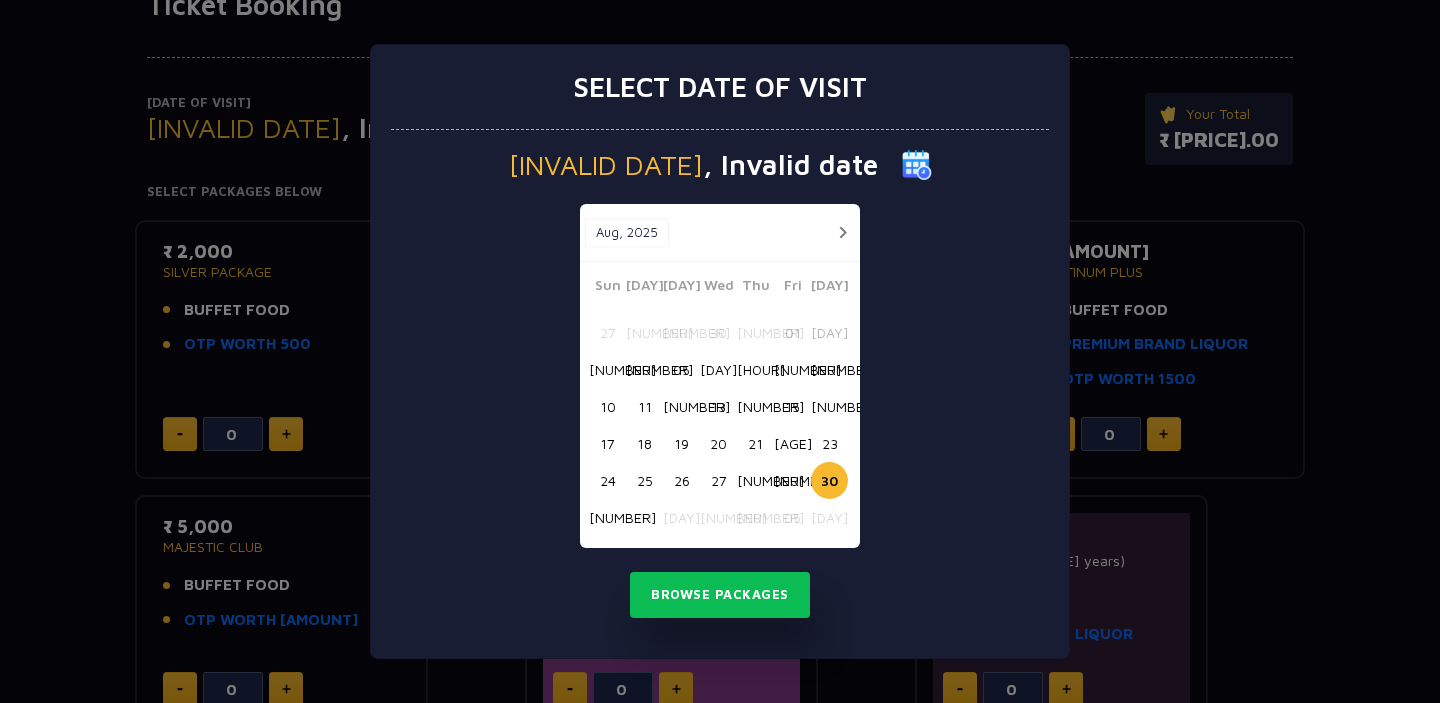 click on "Invalid date , Invalid date Aug, 2025 Aug, 2025 Sun Mon Tue Wed Thu Fri Sat 27 28 29 30 31 01 02 03 04 05 06 07 08 09 10 11 12 13 14 15 16 17 18 19 20 21 22 23 24 25 26 27 28 29 30 31 01 02 03 04 05 06  Browse Packages" at bounding box center [720, 394] 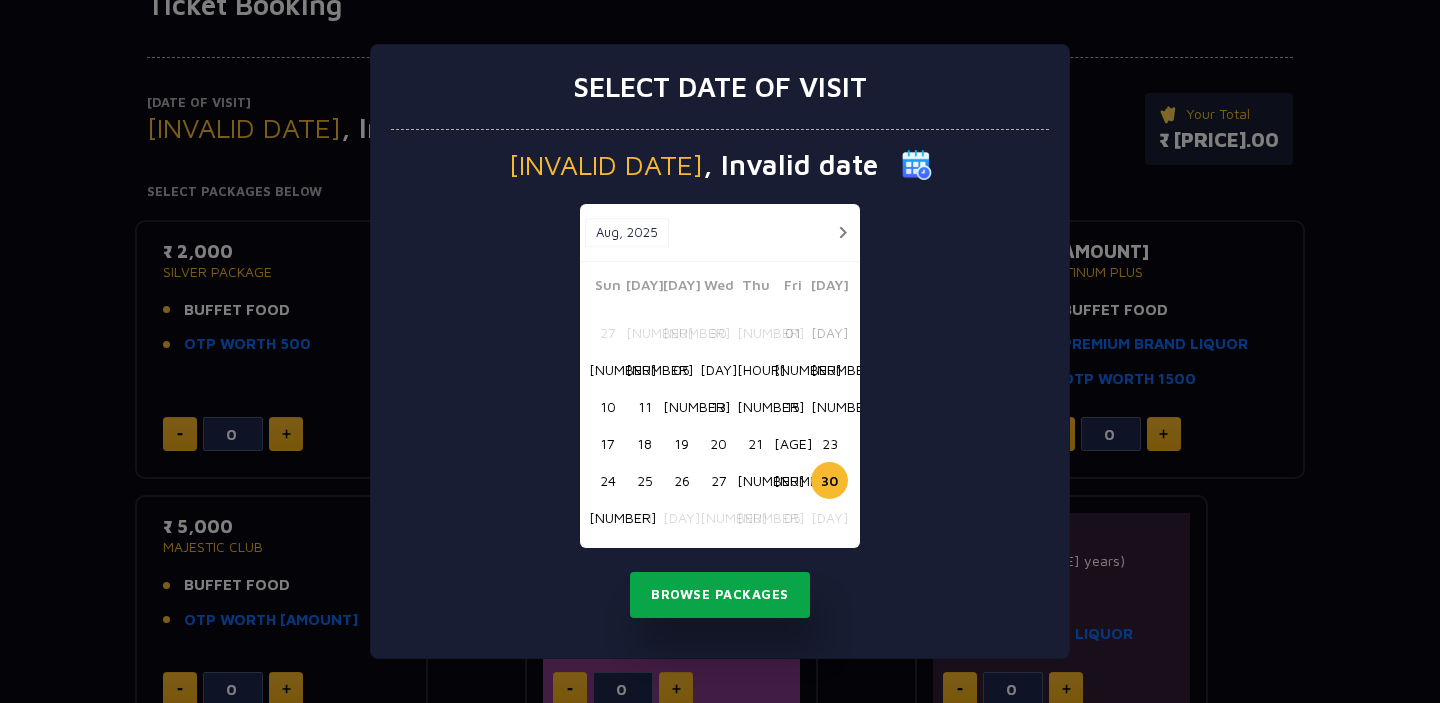 click on "Browse Packages" at bounding box center [720, 595] 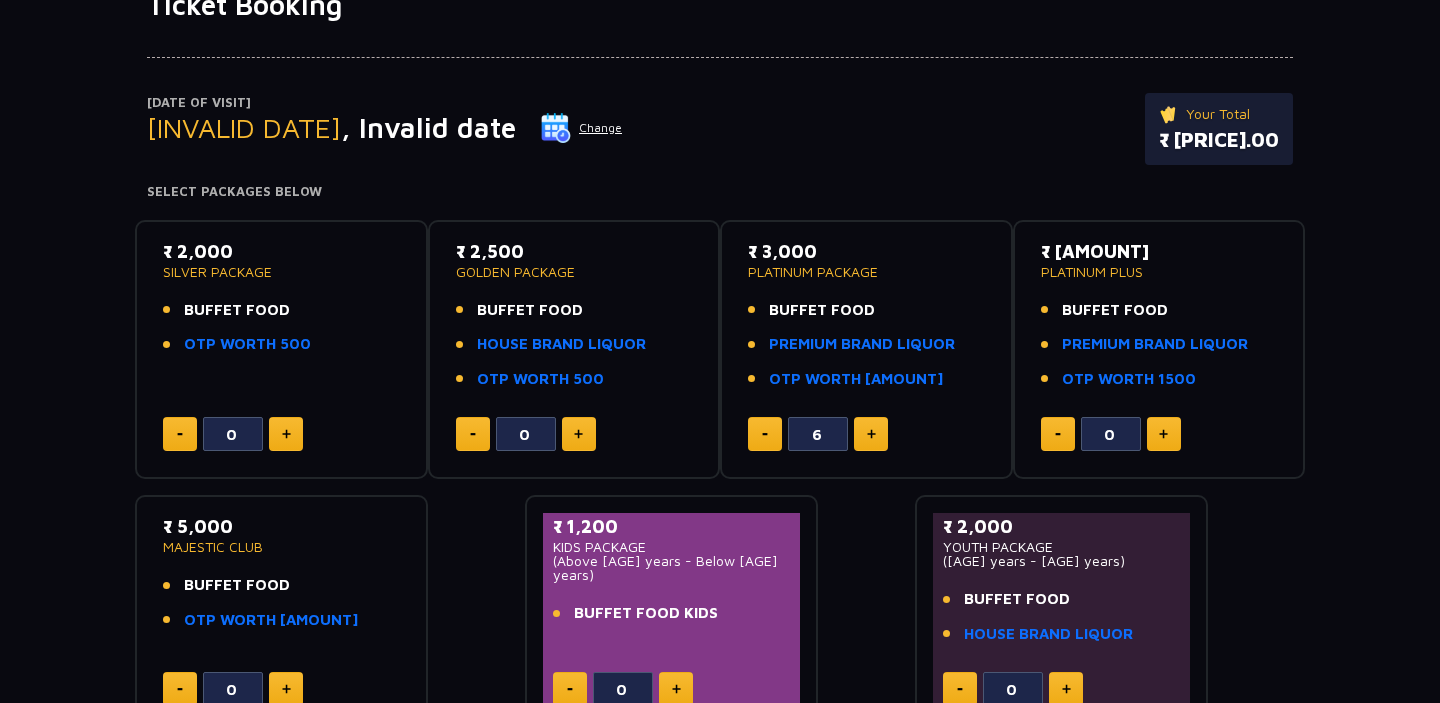 click on "Select Packages Below" 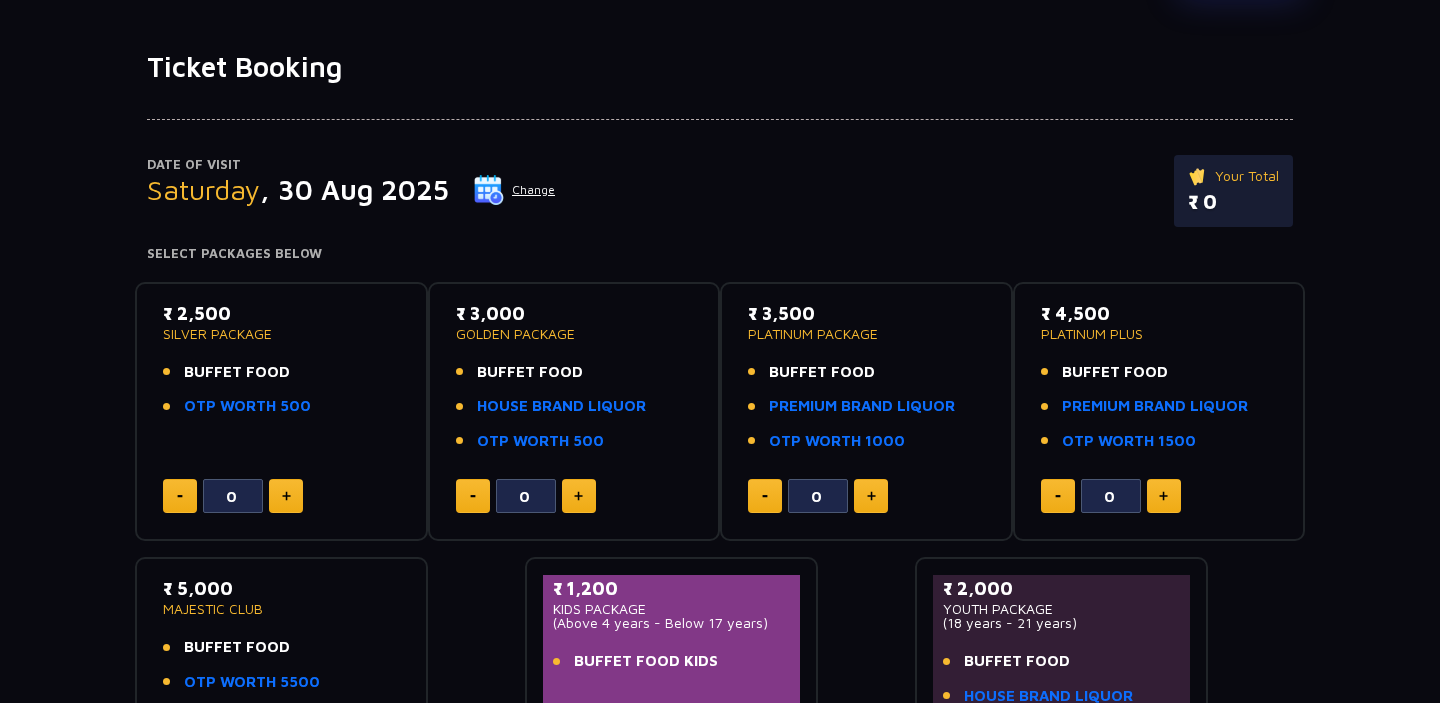 scroll, scrollTop: 0, scrollLeft: 0, axis: both 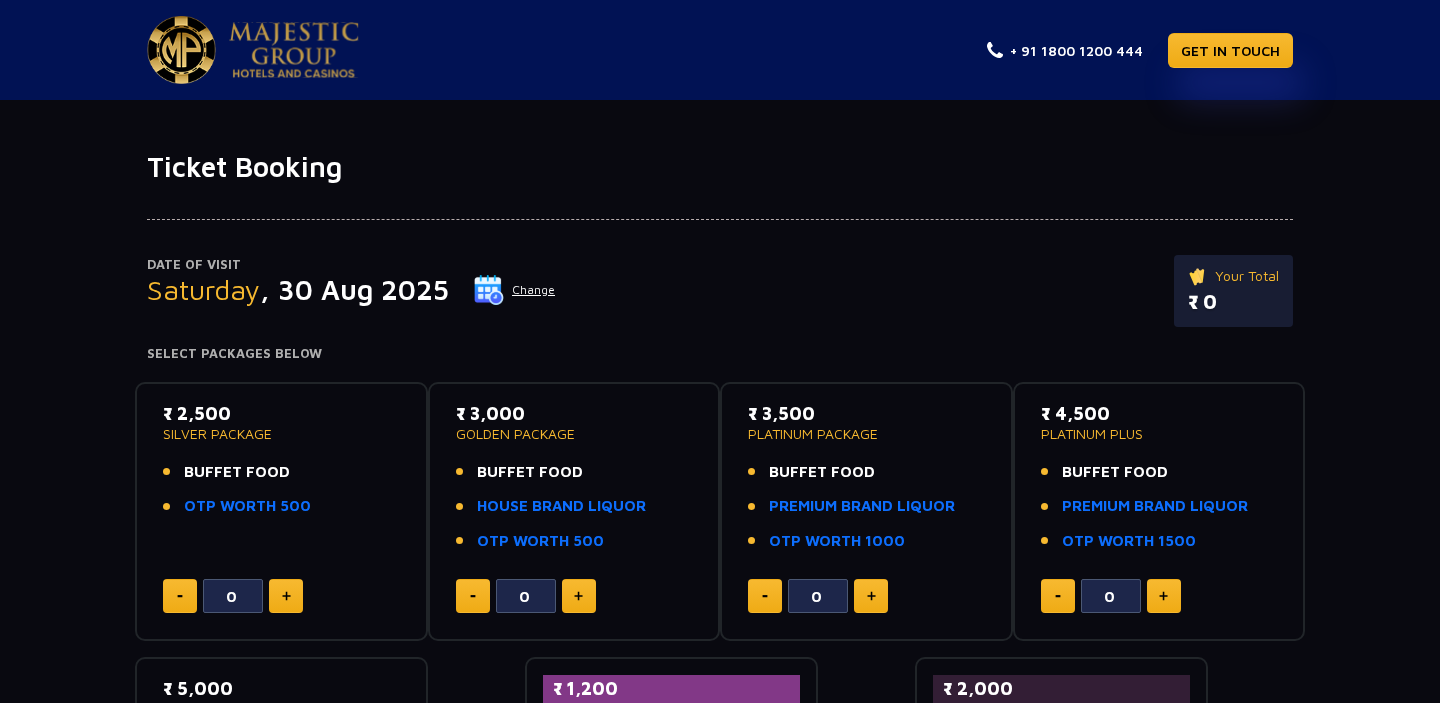 click 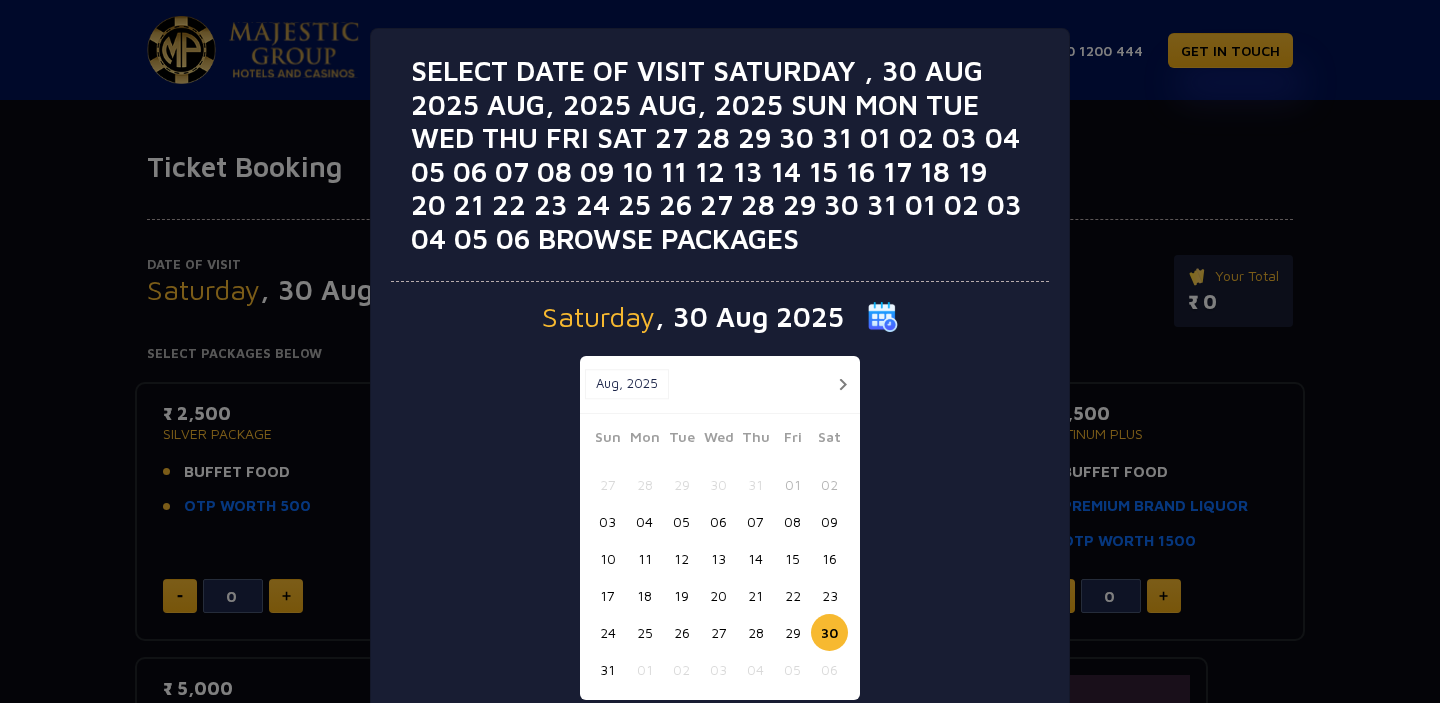 click on "29" at bounding box center [792, 632] 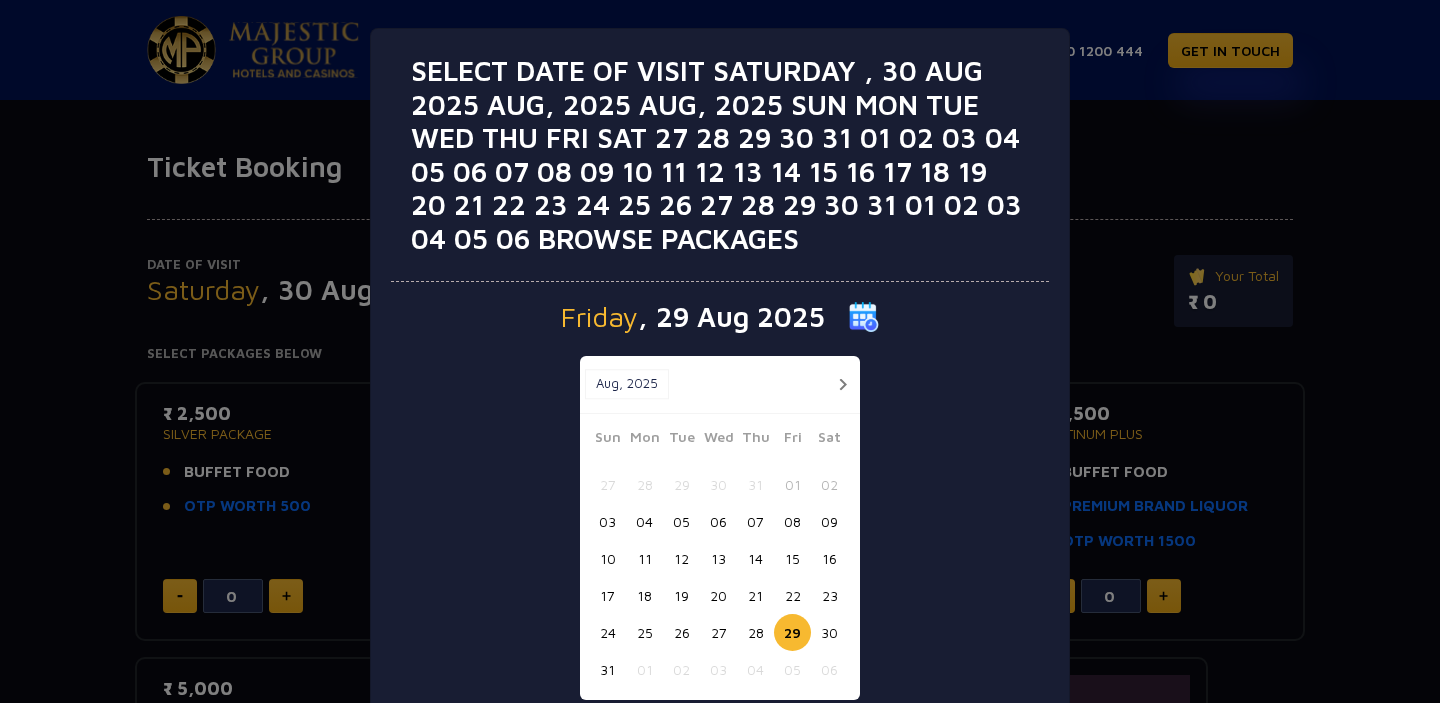 click on "Browse Packages" at bounding box center [720, 747] 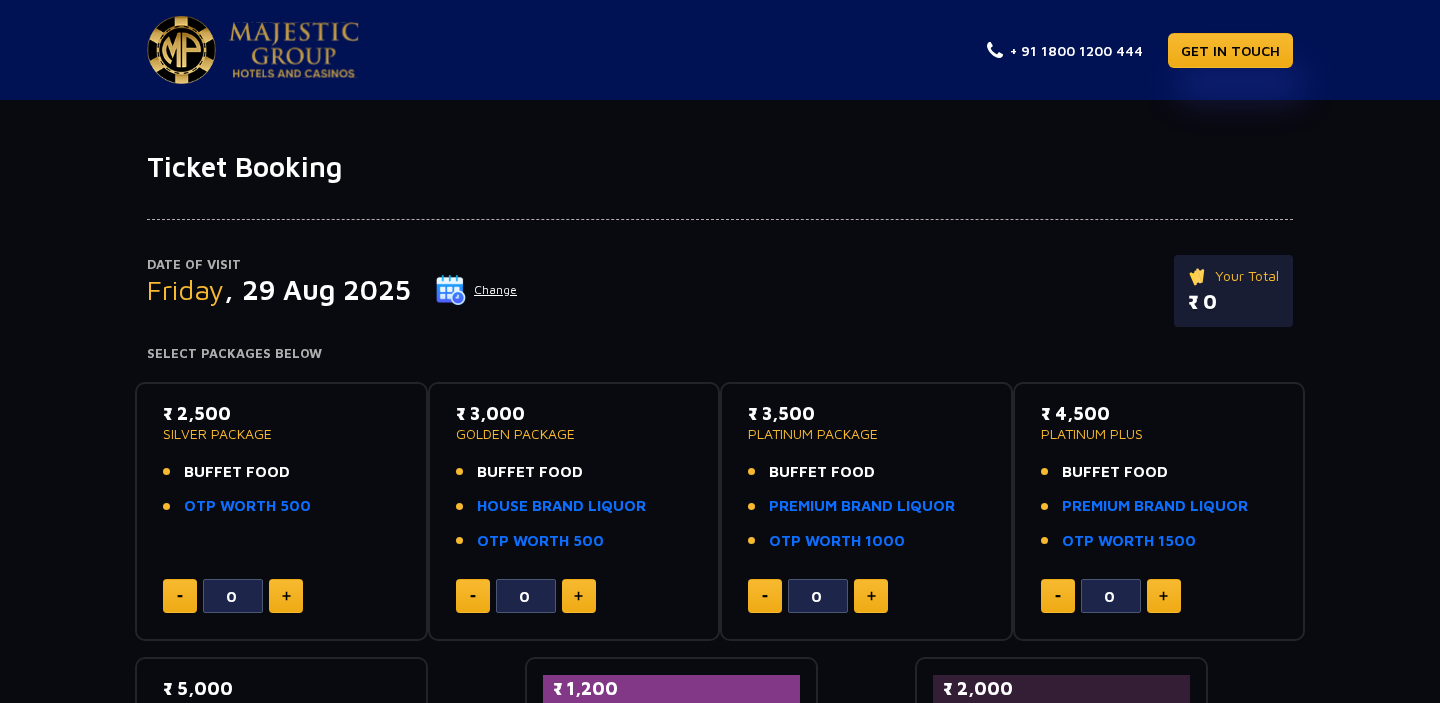 click 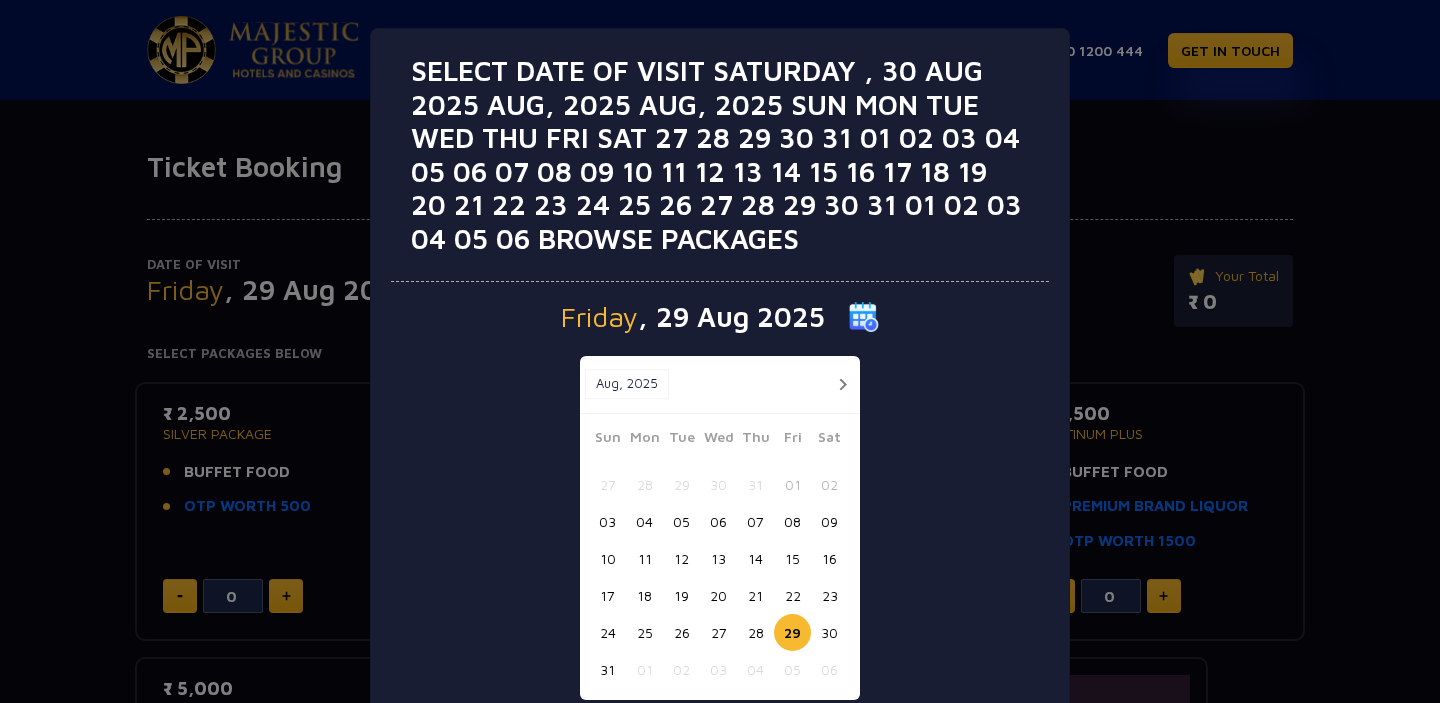click on "27" at bounding box center [718, 632] 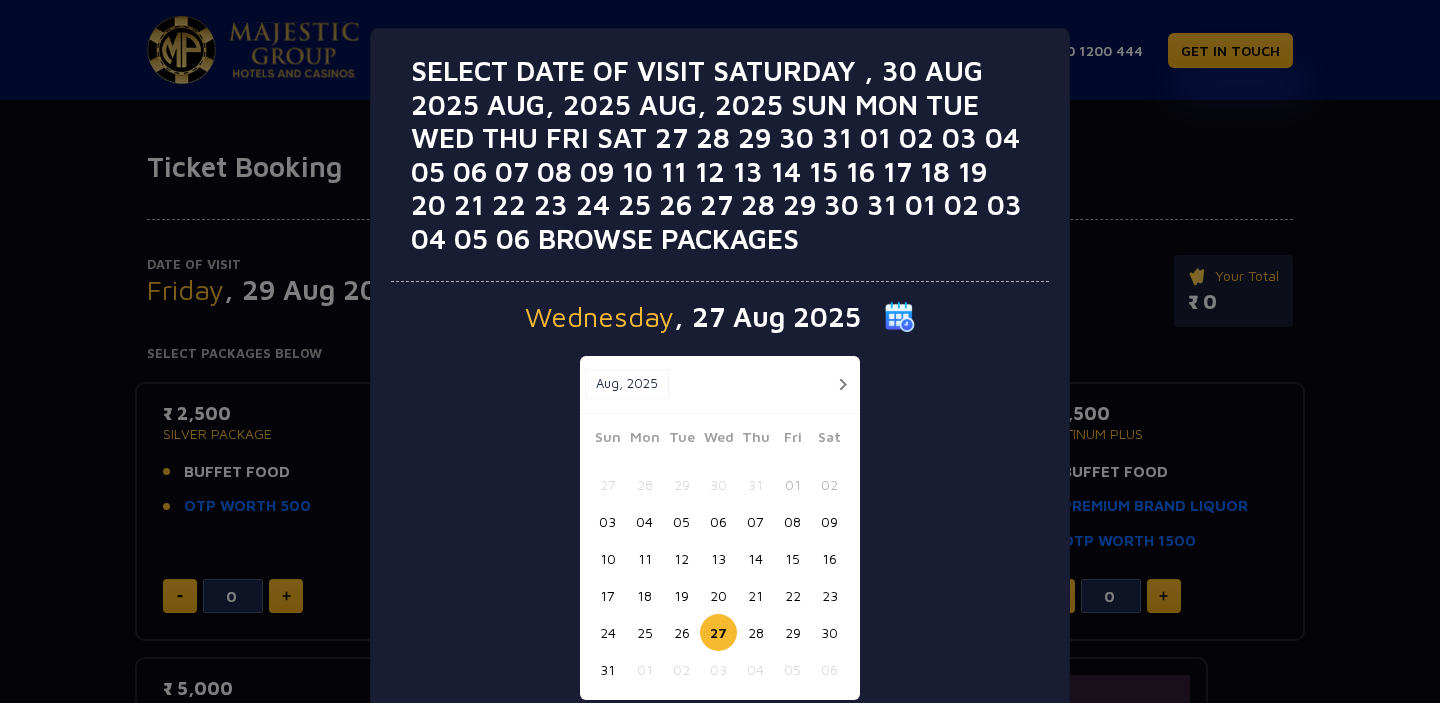 click on "Browse Packages" at bounding box center (720, 747) 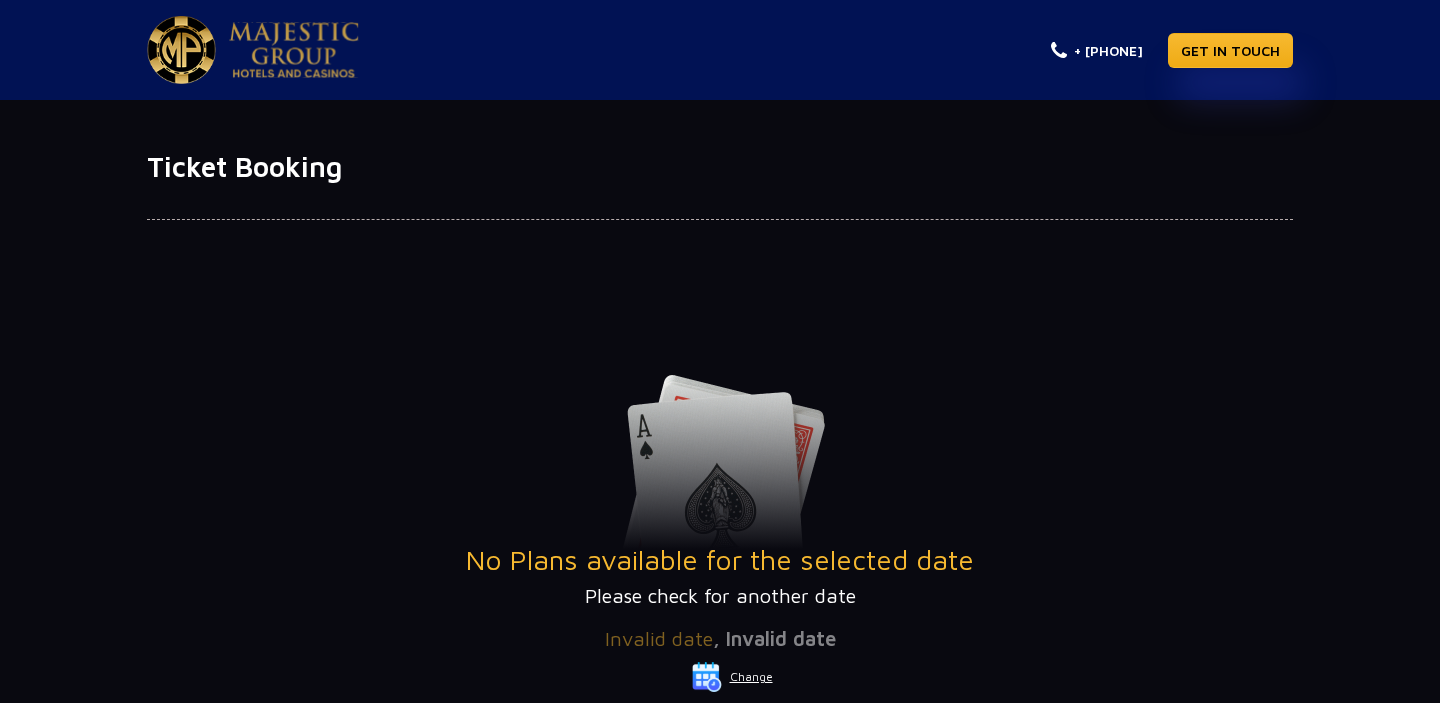 scroll, scrollTop: 162, scrollLeft: 0, axis: vertical 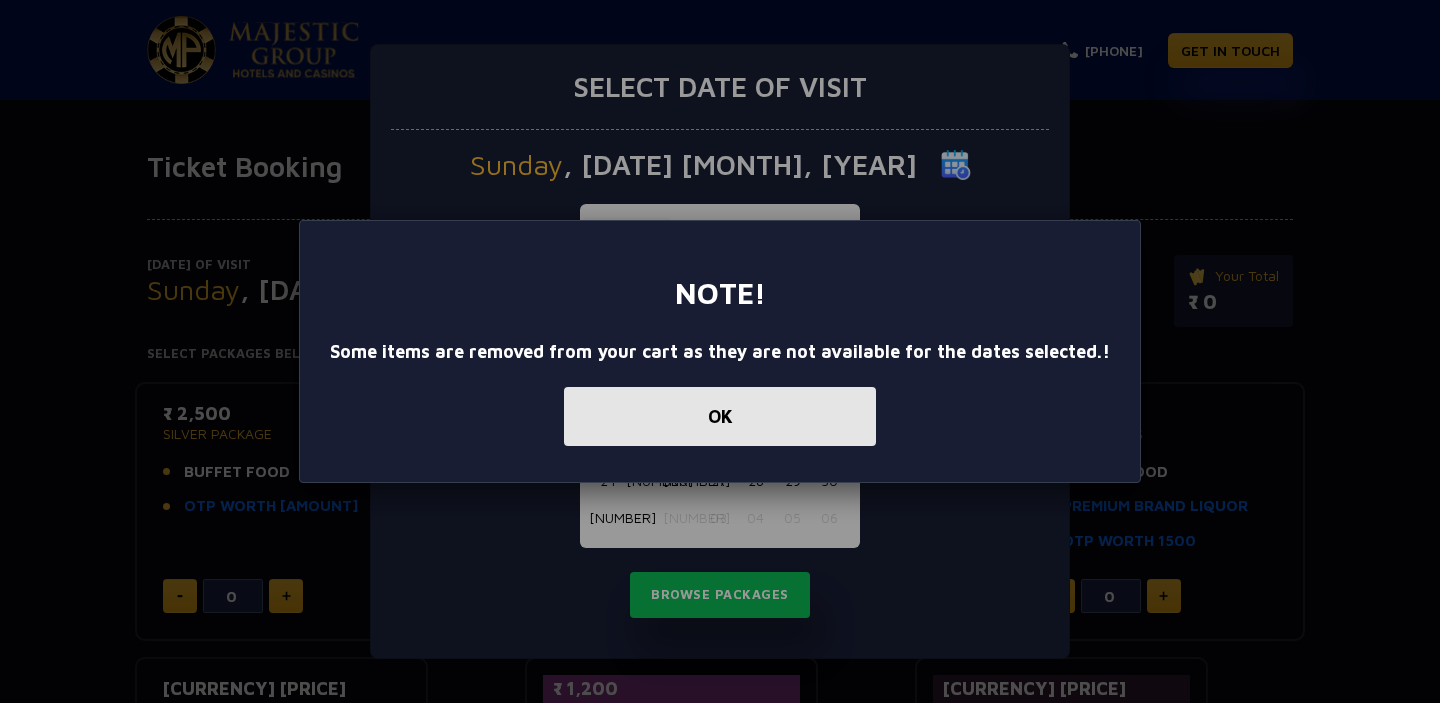 click on "OK" at bounding box center [720, 416] 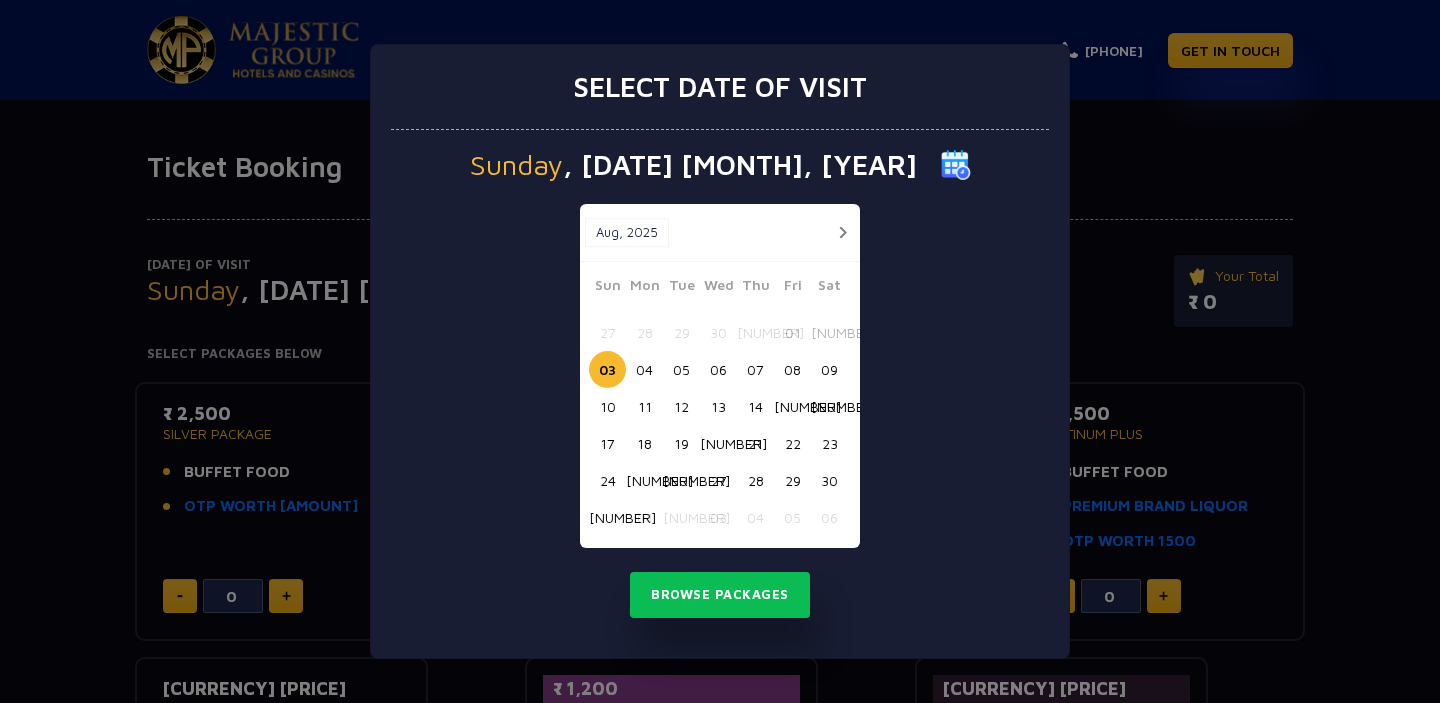 click on "30" at bounding box center (829, 480) 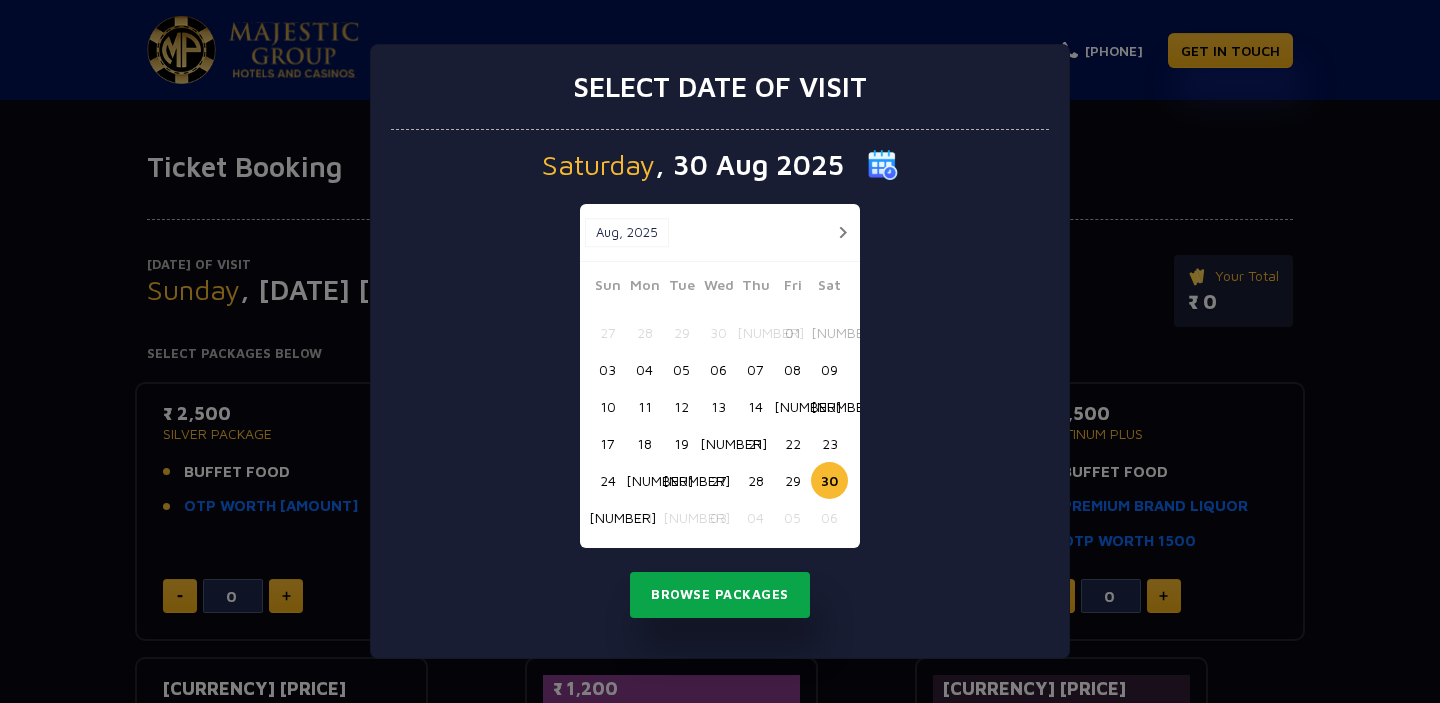 click on "Browse Packages" at bounding box center (720, 595) 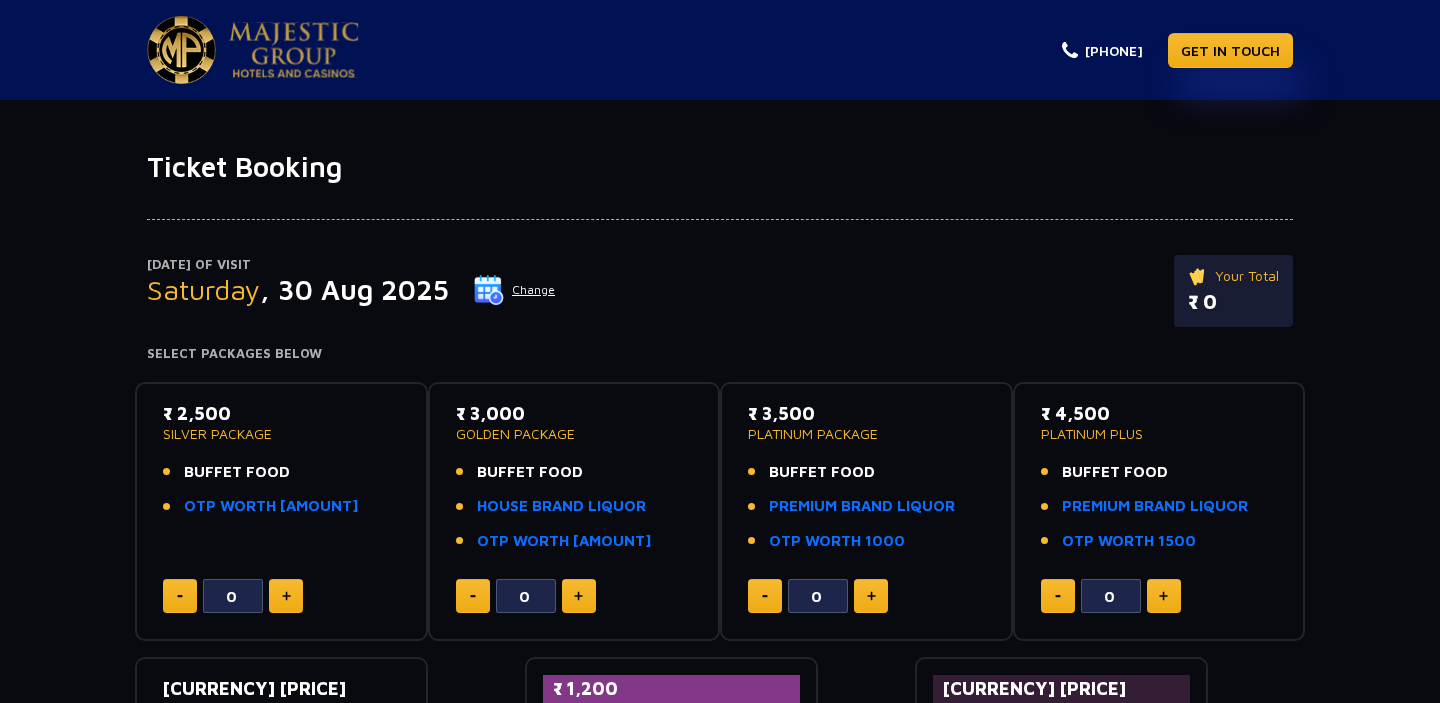 click on "₹ 3,500   PLATINUM PACKAGE   BUFFET FOOD   PREMIUM BRAND LIQUOR   OTP WORTH 1000  0" 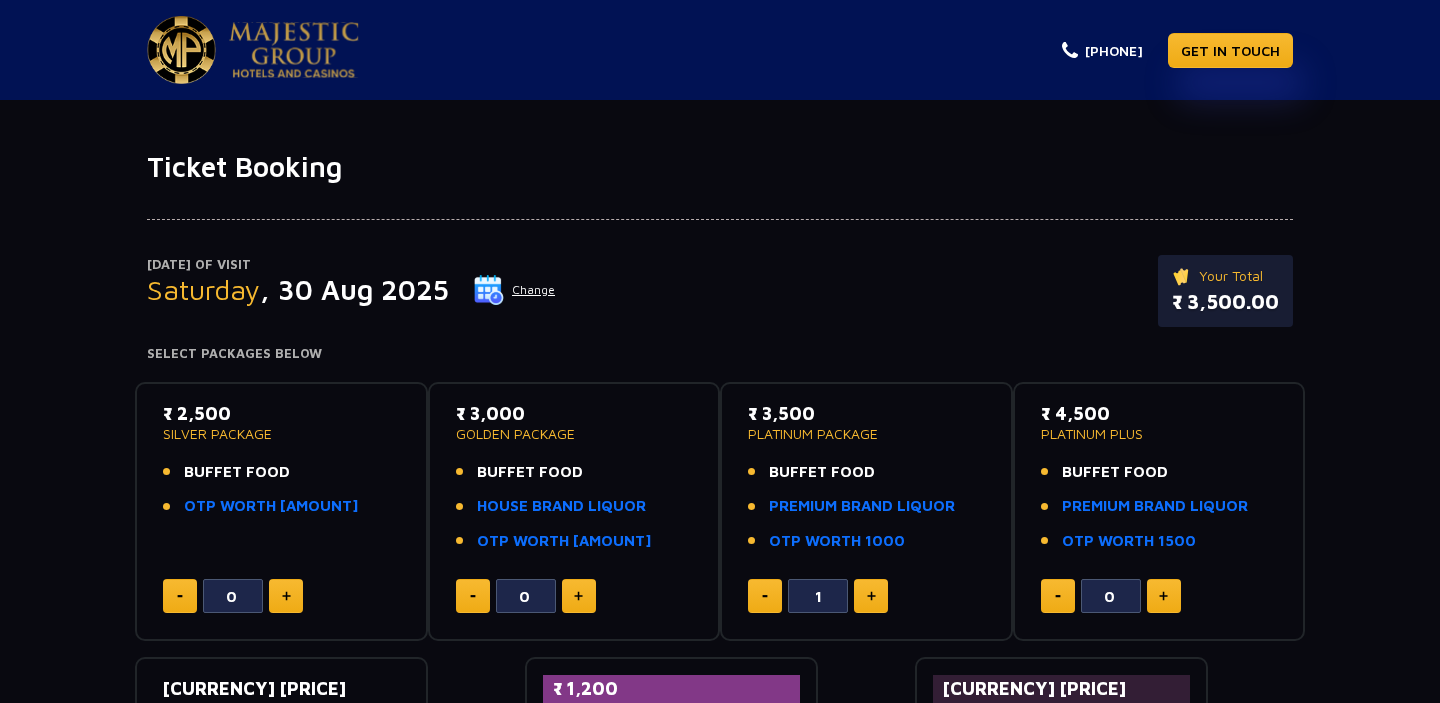click 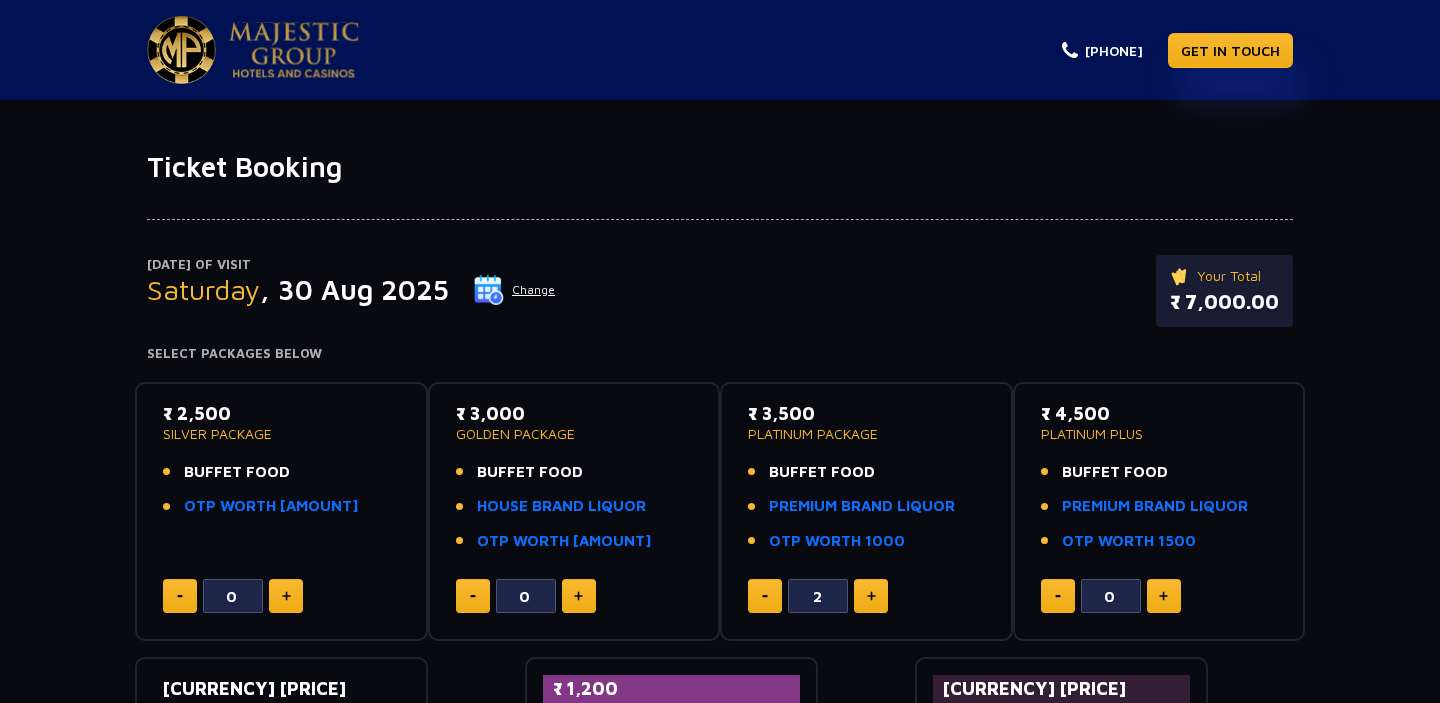 click 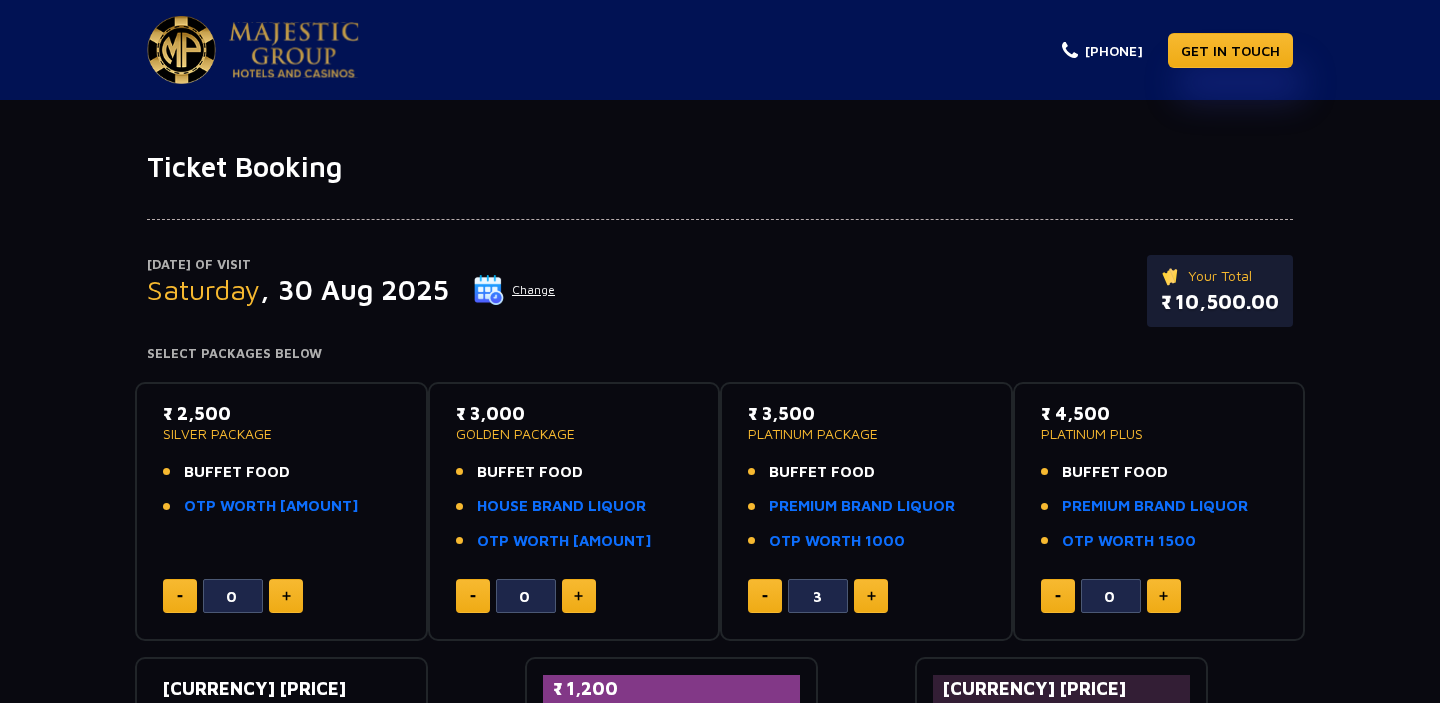 click 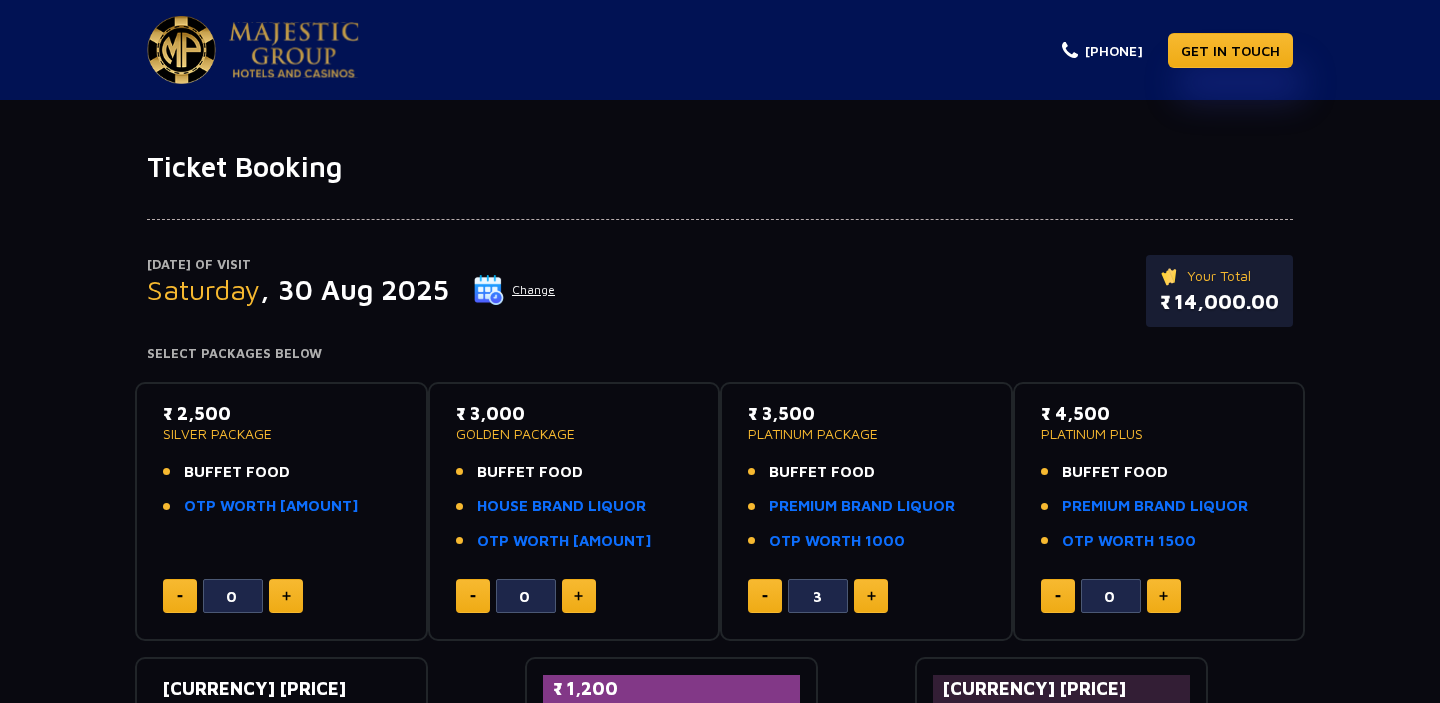 click 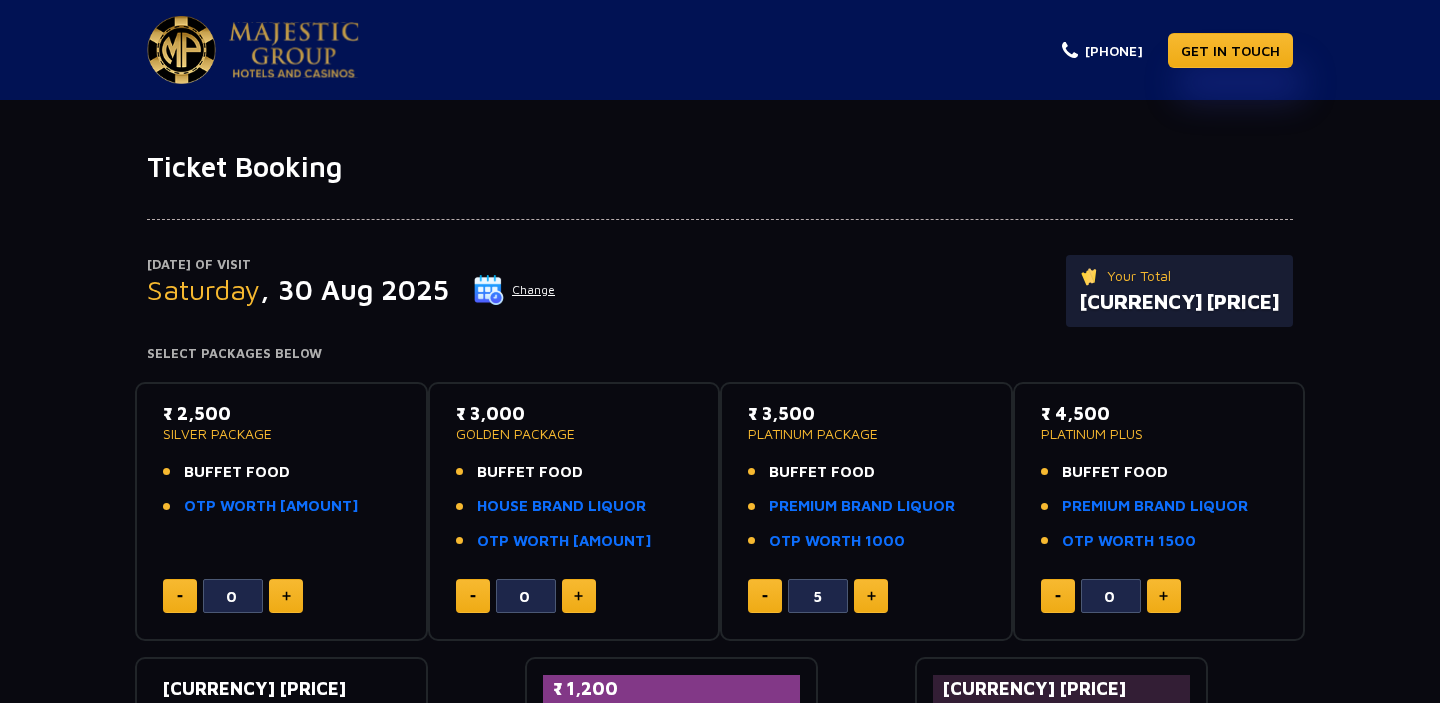 click 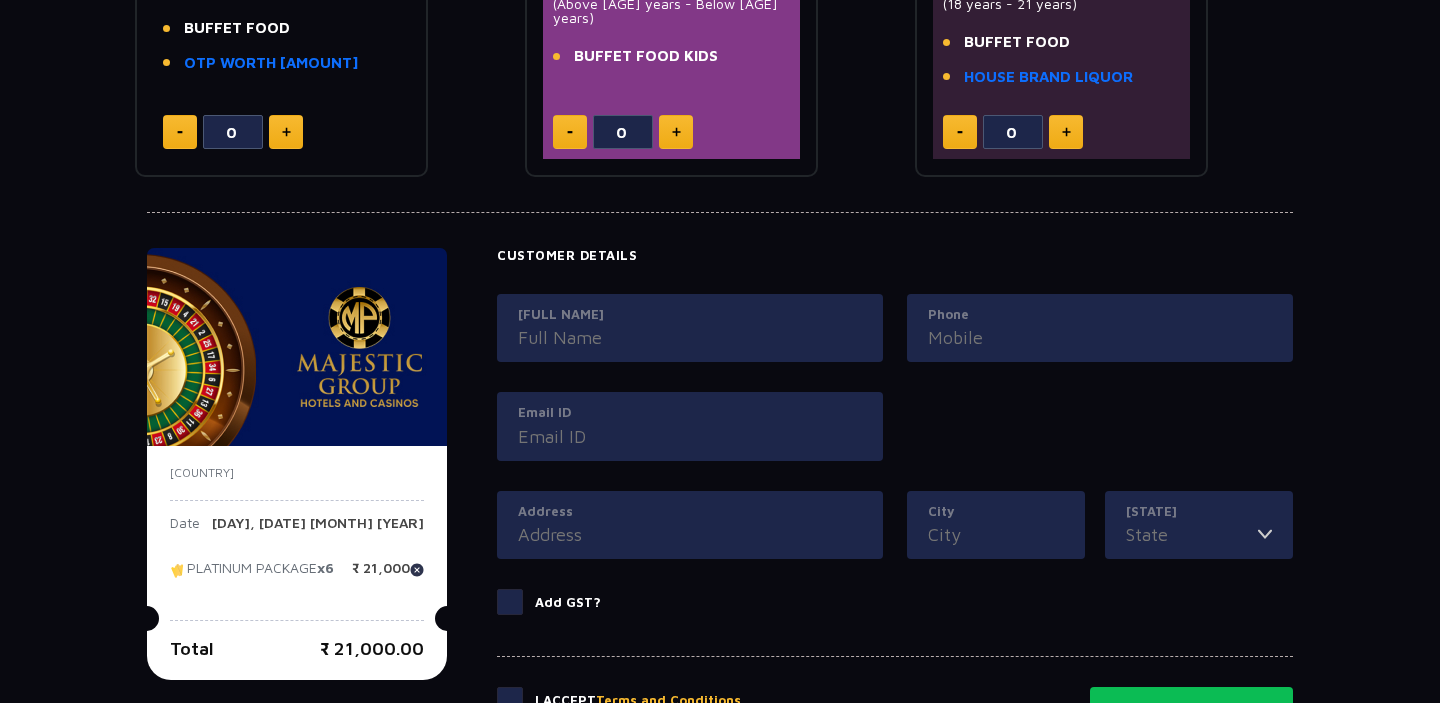 scroll, scrollTop: 797, scrollLeft: 0, axis: vertical 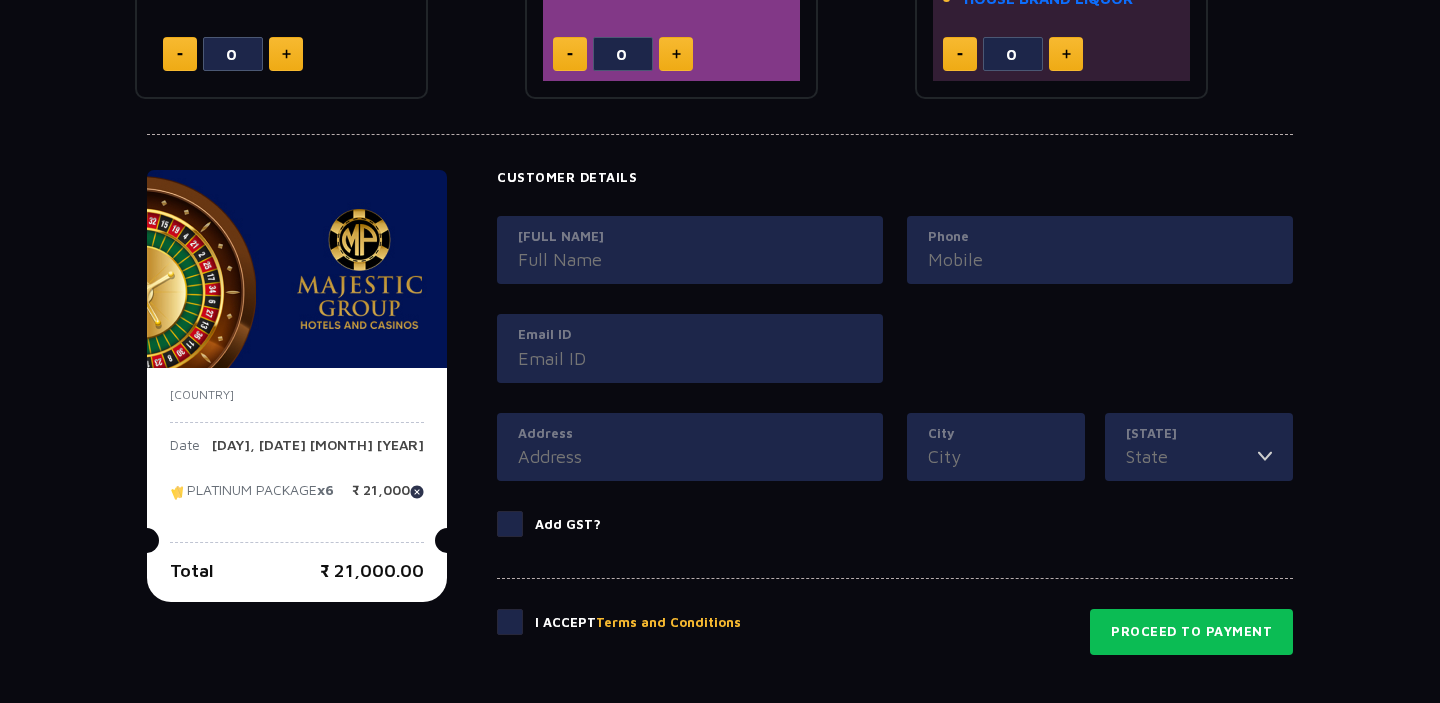 click on "Full Name" at bounding box center (690, 259) 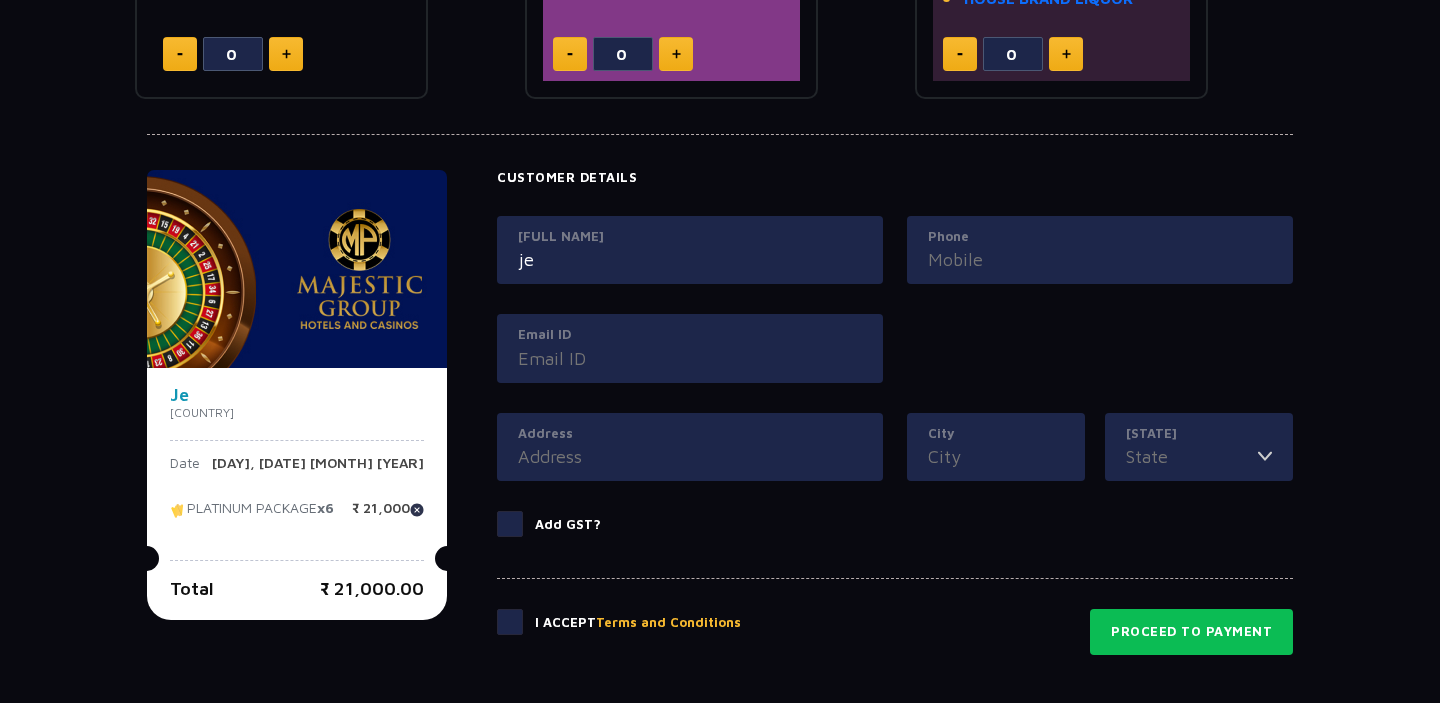 type on "j" 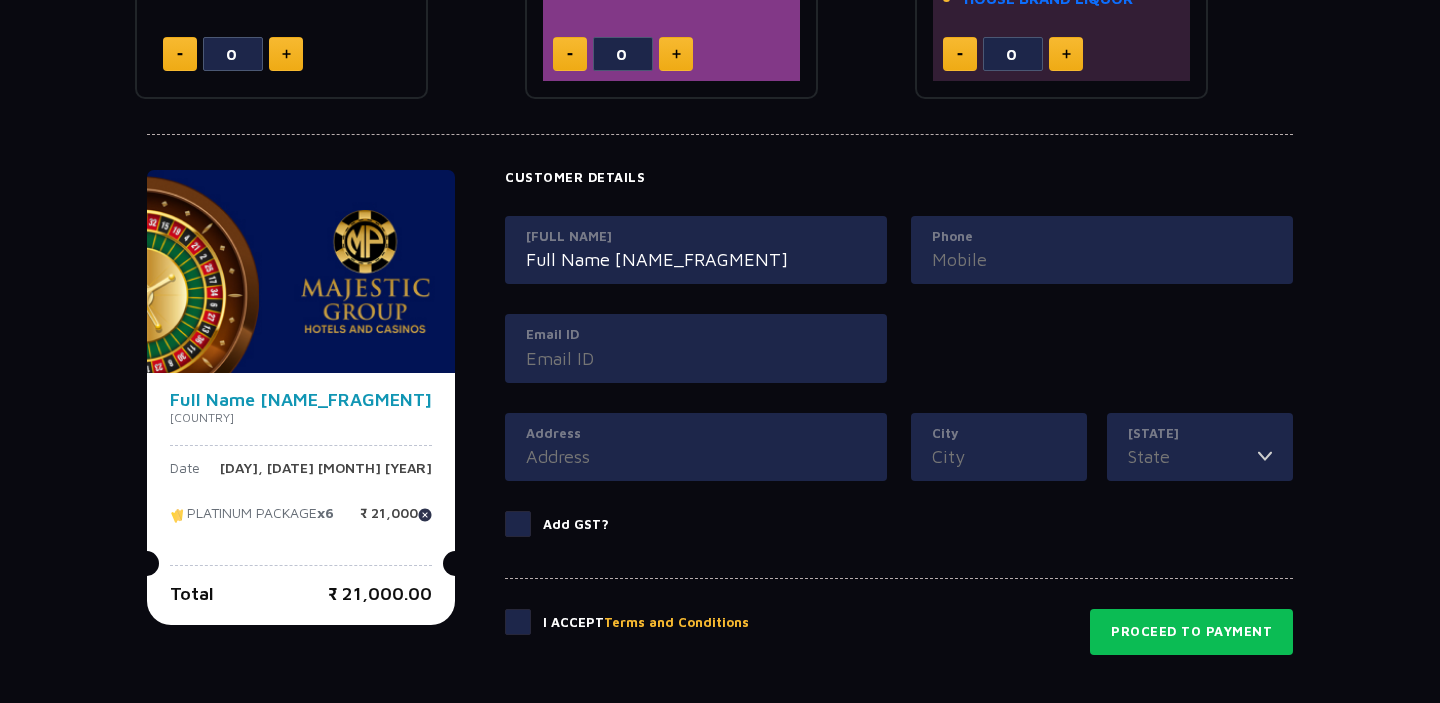 type on "Jeevan B D" 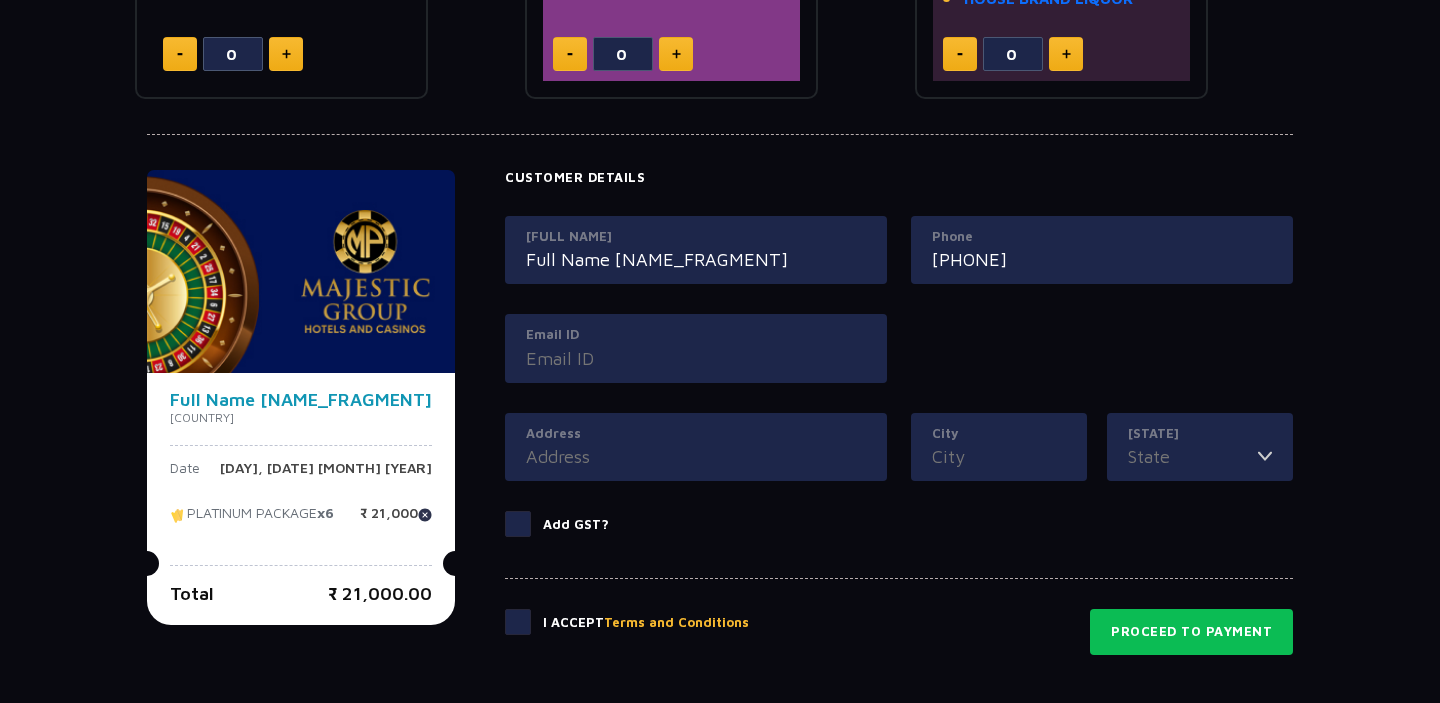 type on "9538541936" 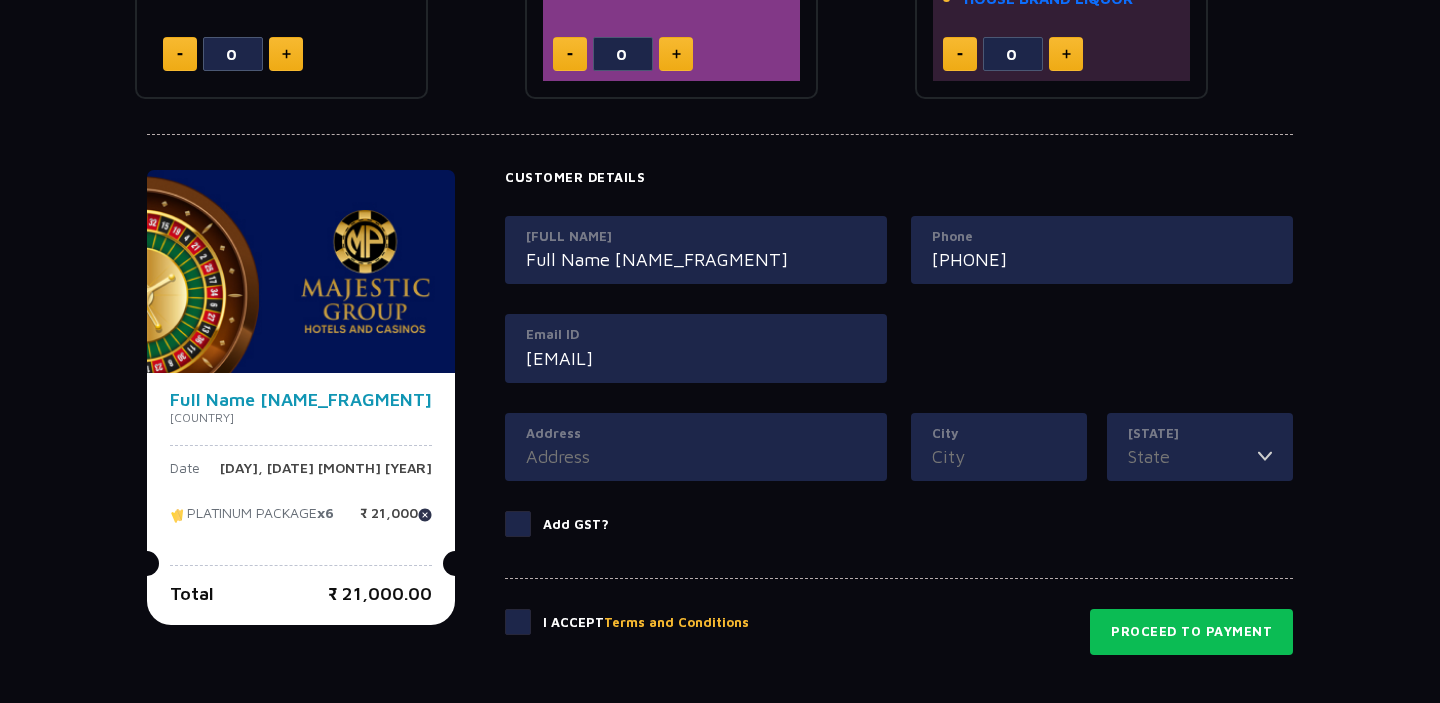 type on "B106 , Shubh residency 1st main 3rd cross, vidhutipura ext, Basavanagr" 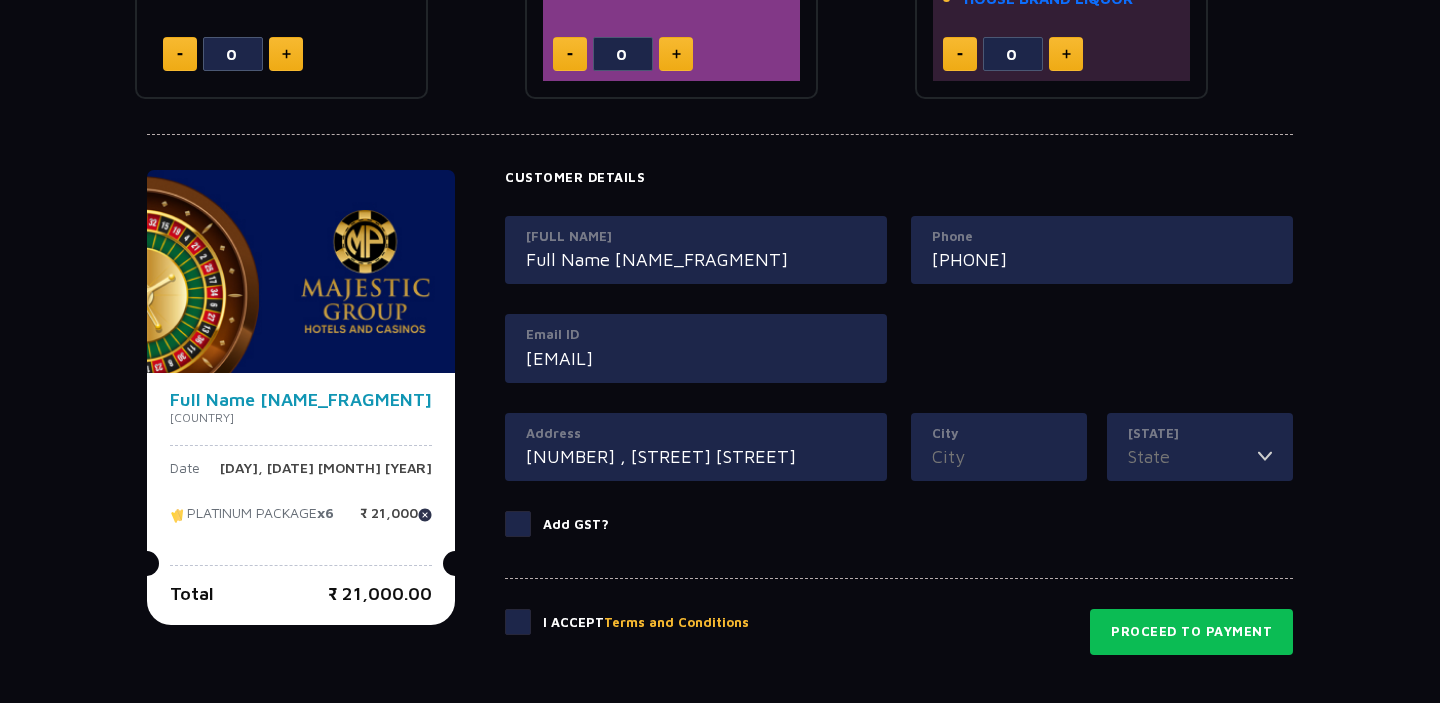 type on "Bangalore" 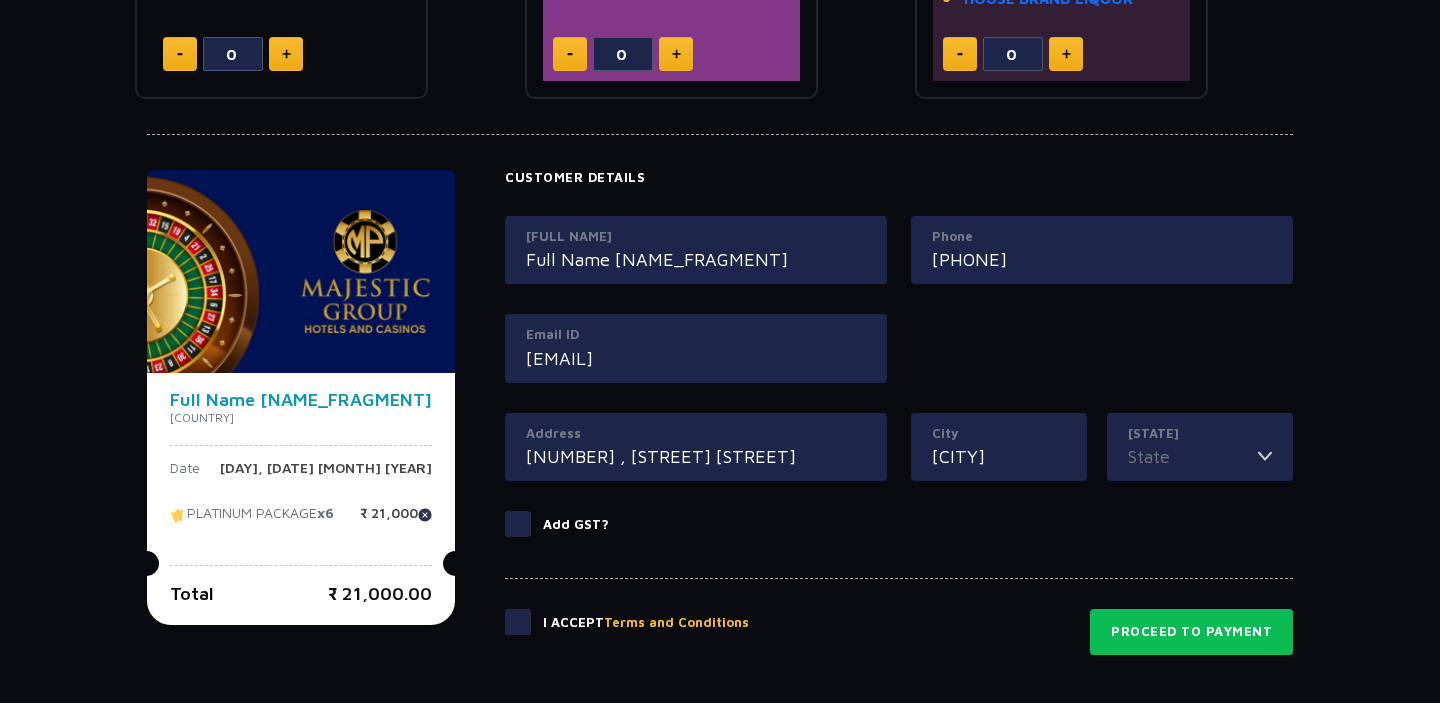 type on "[STATE]" 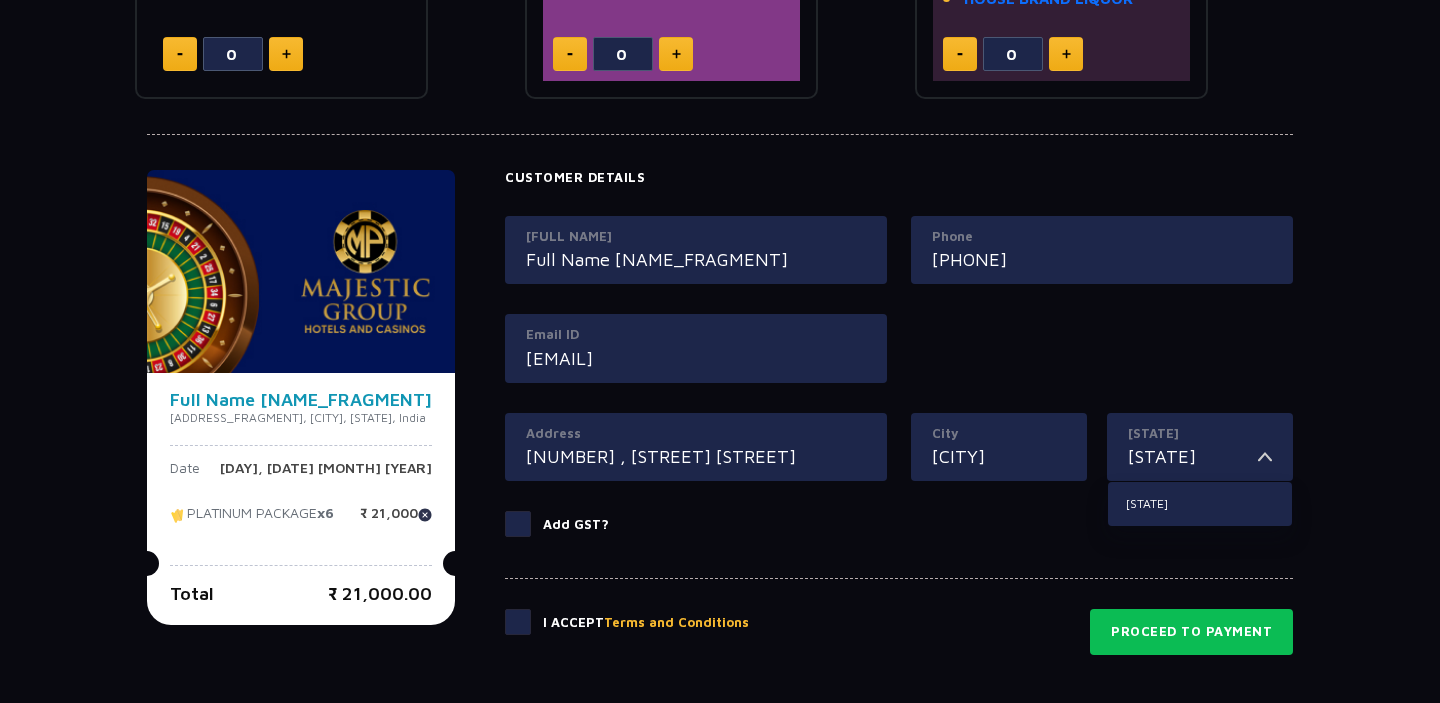 click on "Email ID dalinjeevan9@gmail.com" at bounding box center (696, 363) 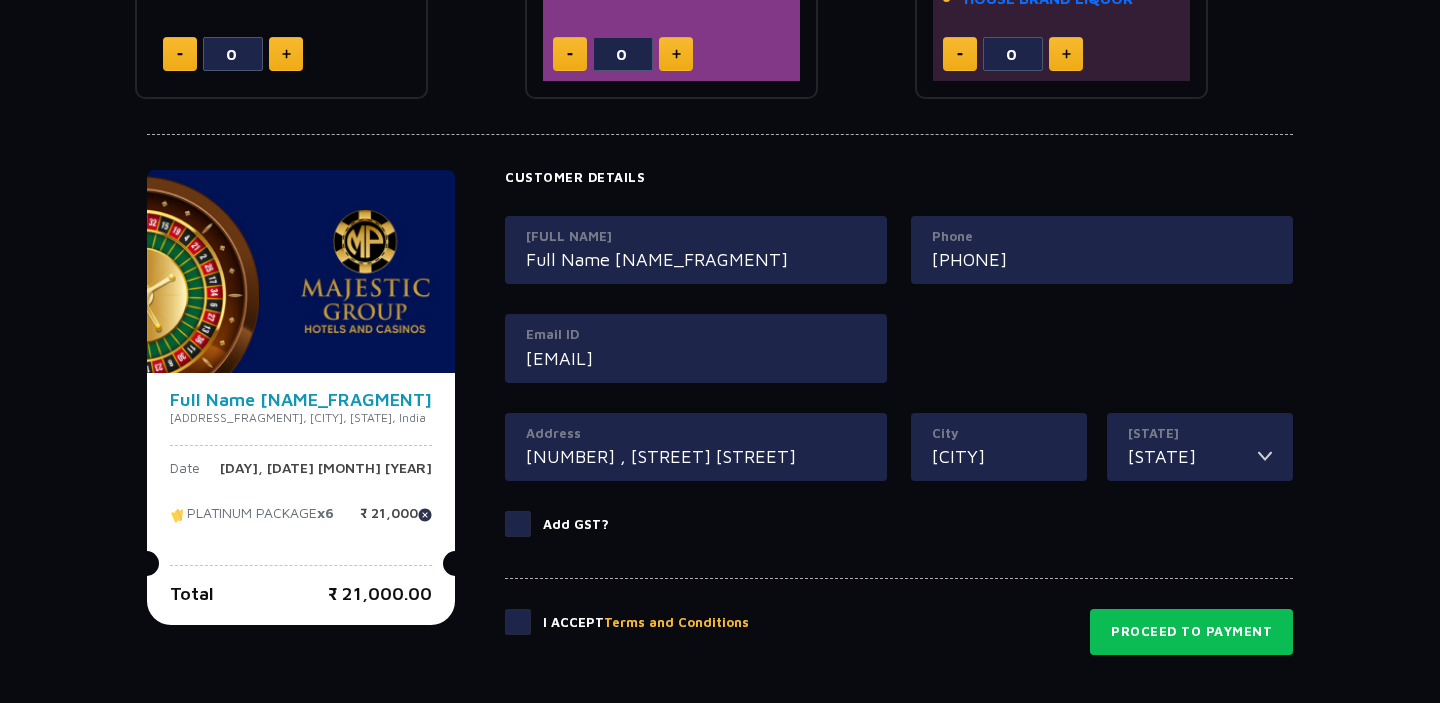 click on "Full Name Jeevan B D Phone 9538541936 Email ID dalinjeevan9@gmail.com" 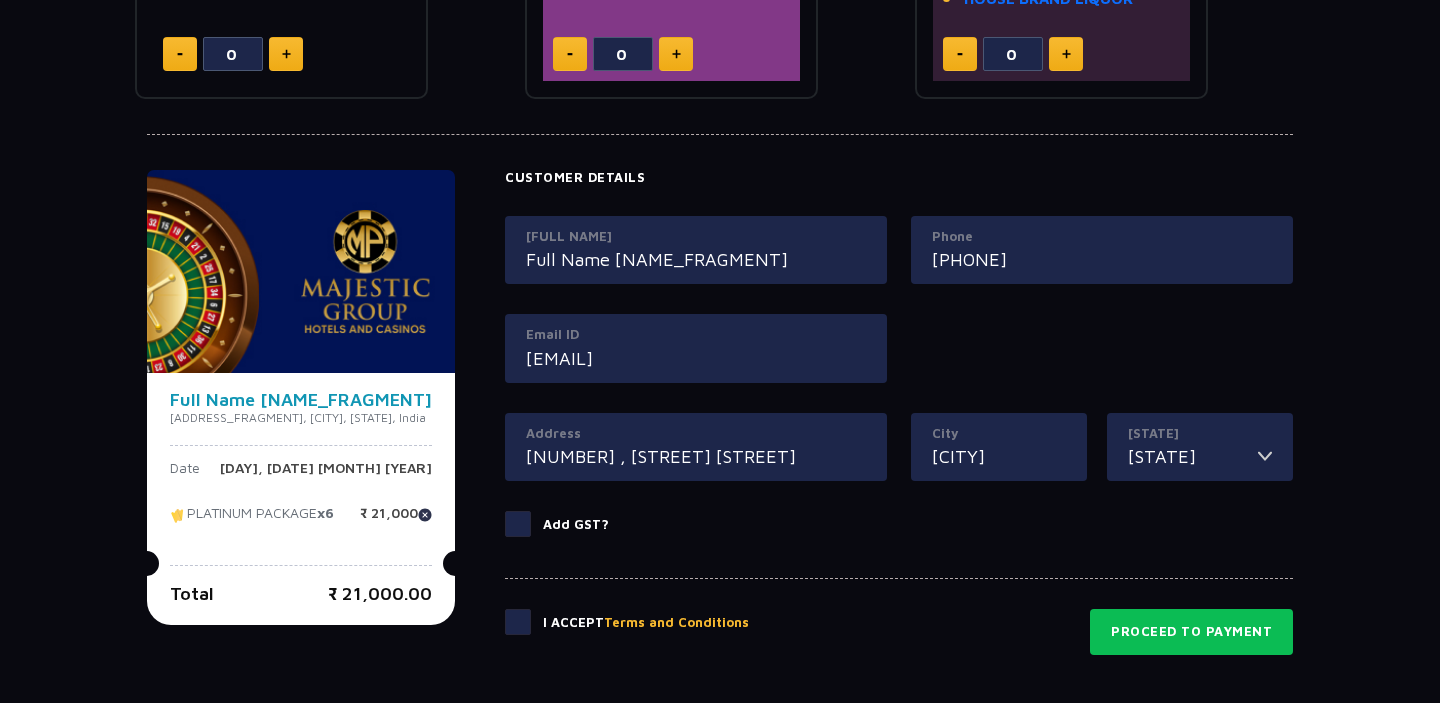 click on "Full Name Jeevan B D Phone 9538541936 Email ID dalinjeevan9@gmail.com" 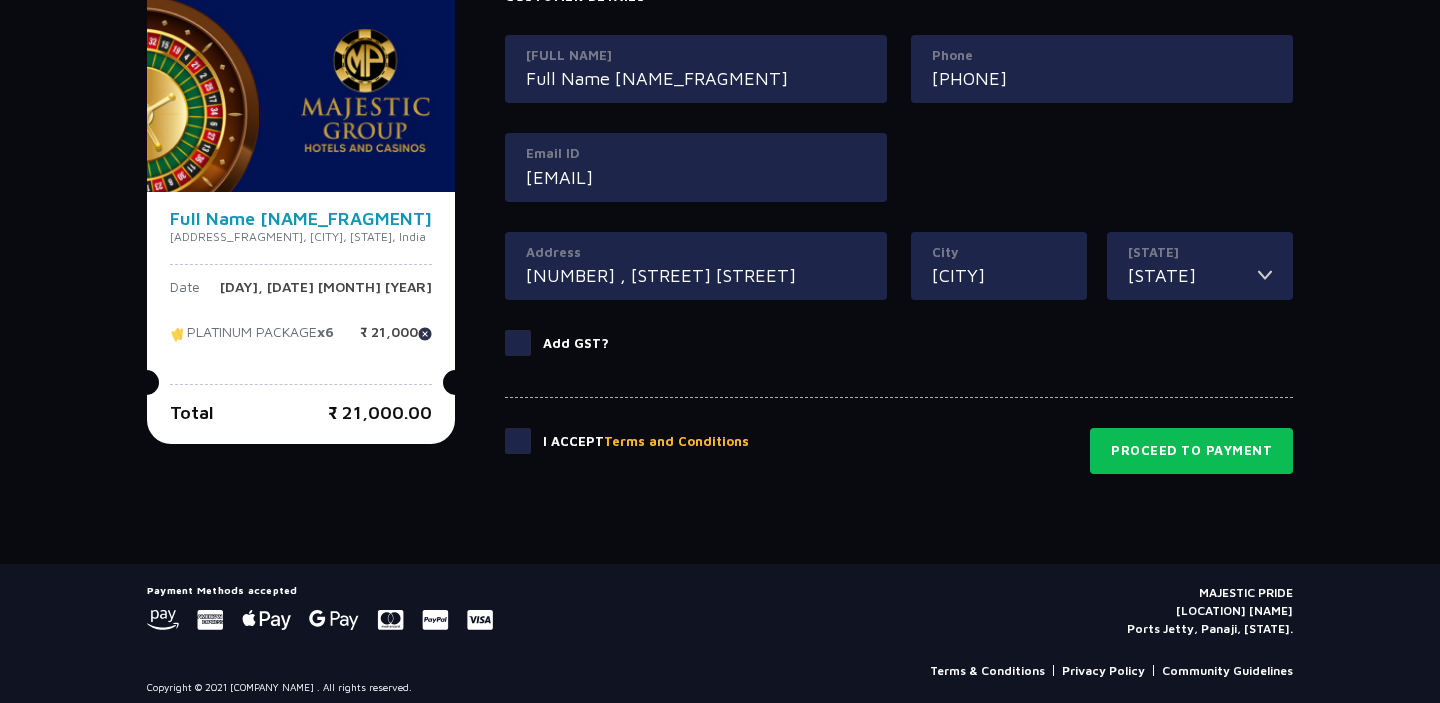 scroll, scrollTop: 986, scrollLeft: 0, axis: vertical 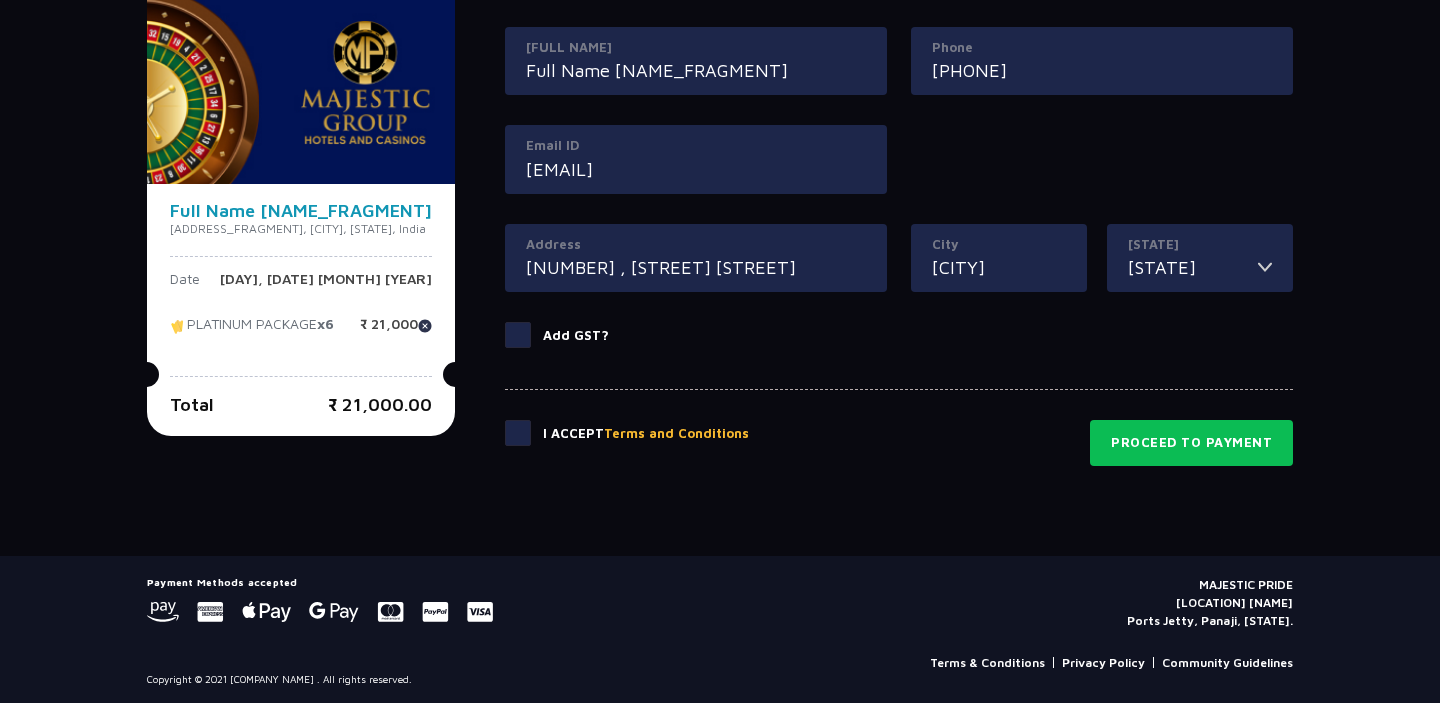 click 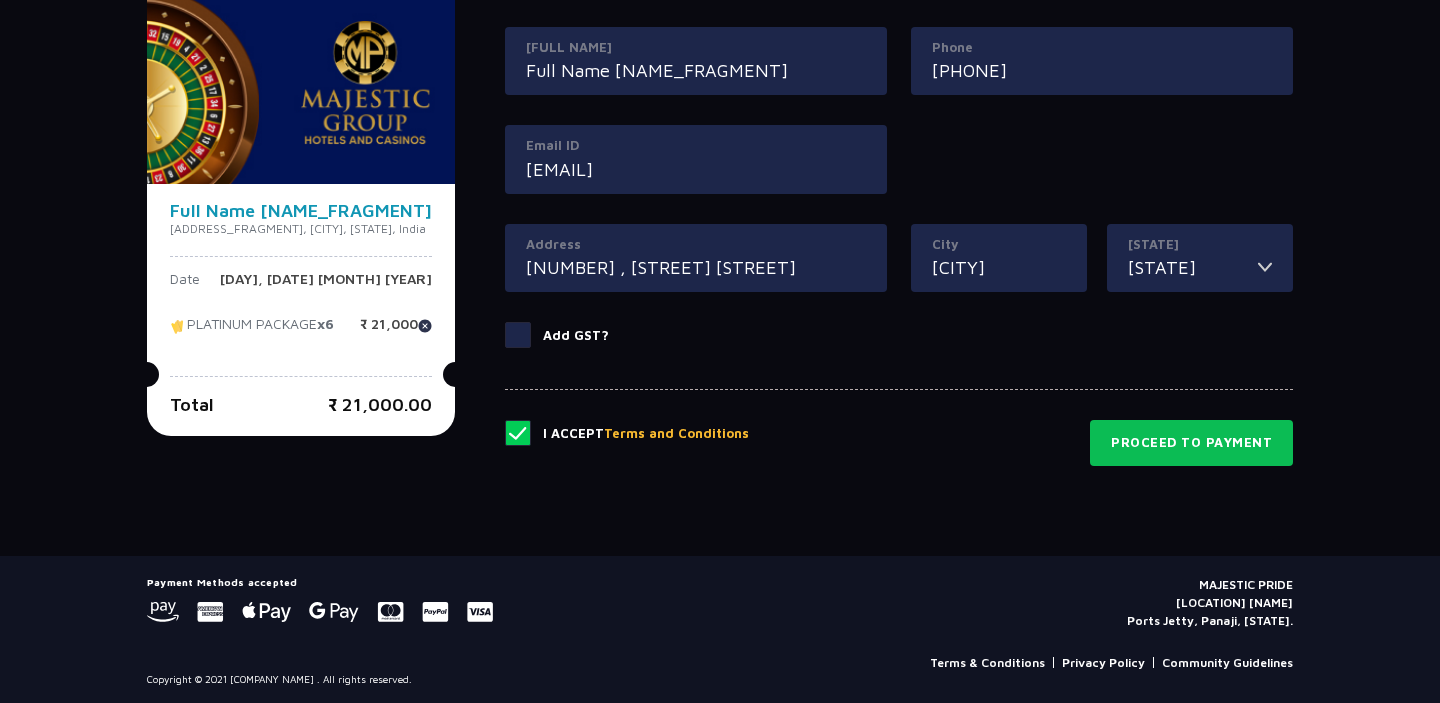 click on "I Accept   Terms and Conditions   Proceed to Payment" 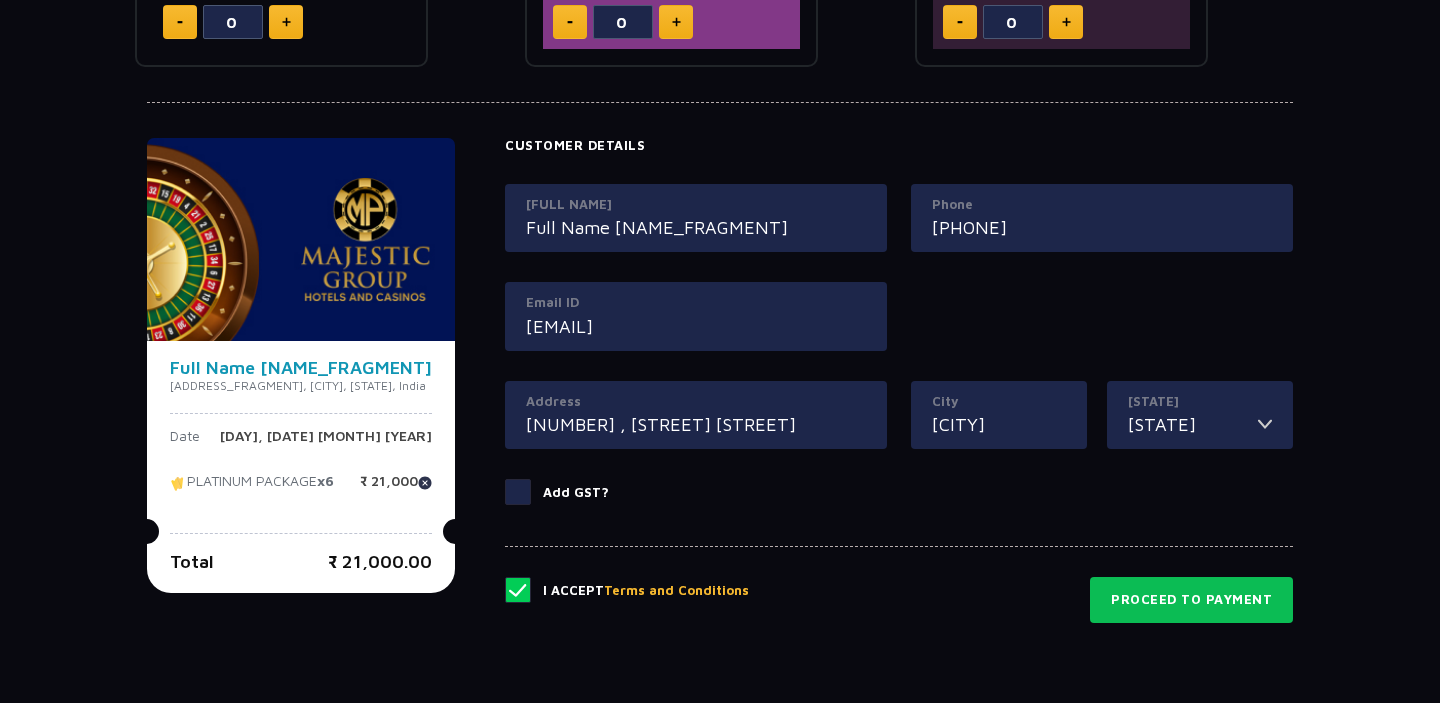 scroll, scrollTop: 952, scrollLeft: 0, axis: vertical 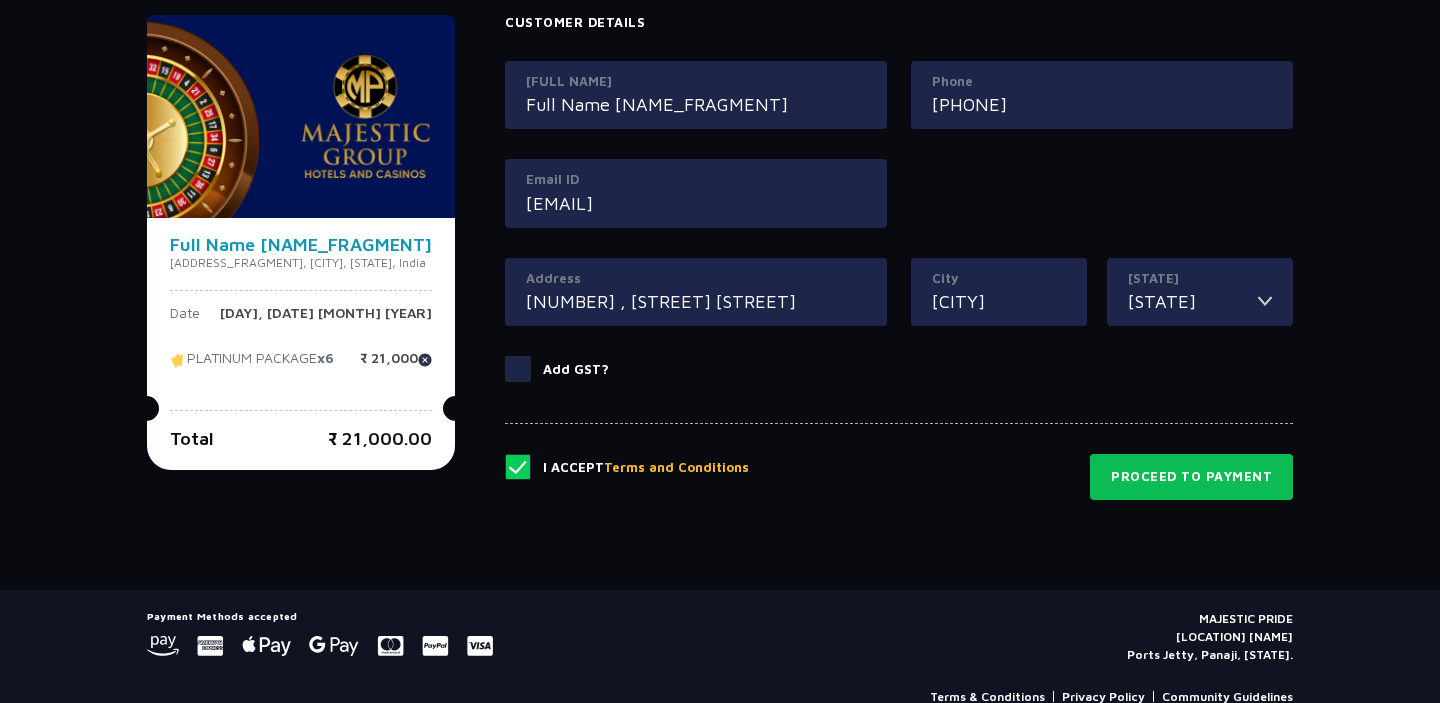 click on "State Karnataka  Karnataka" at bounding box center (1200, 292) 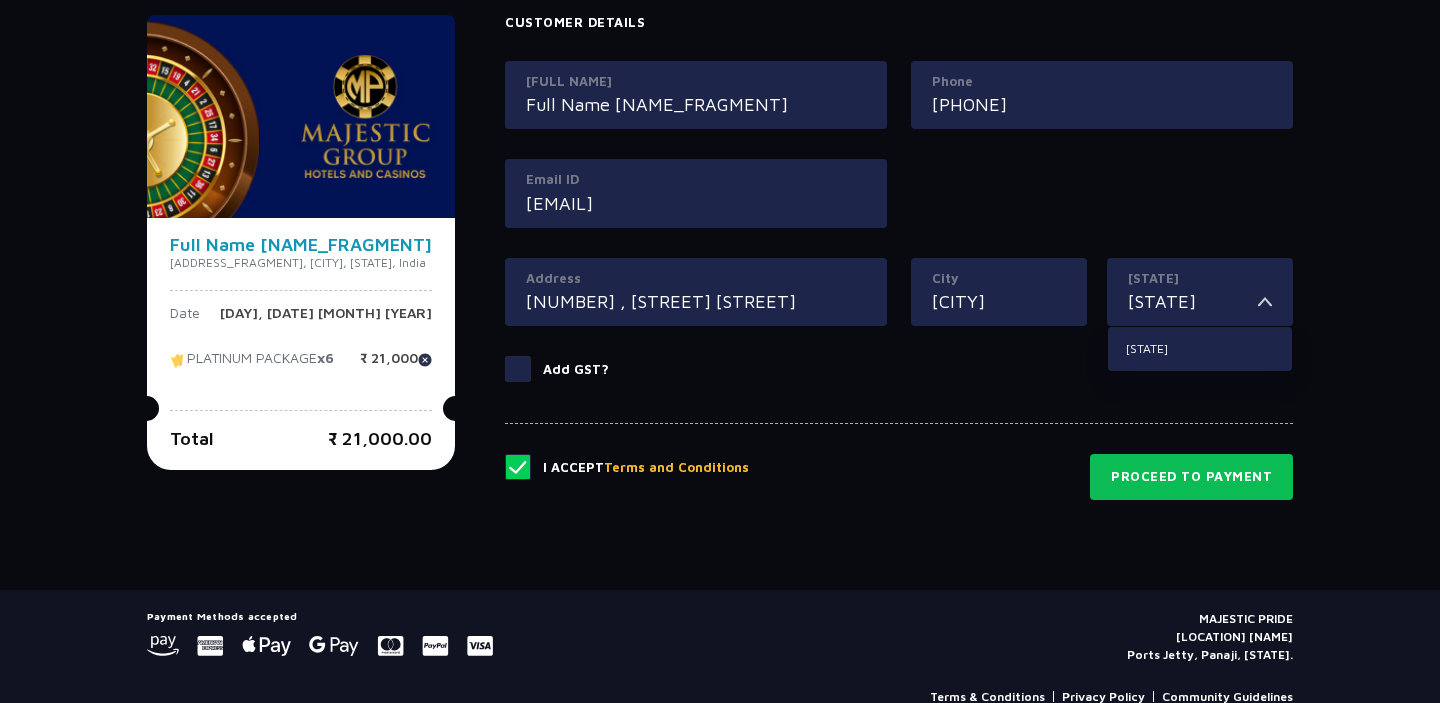 click on "[STATE]" at bounding box center (1193, 301) 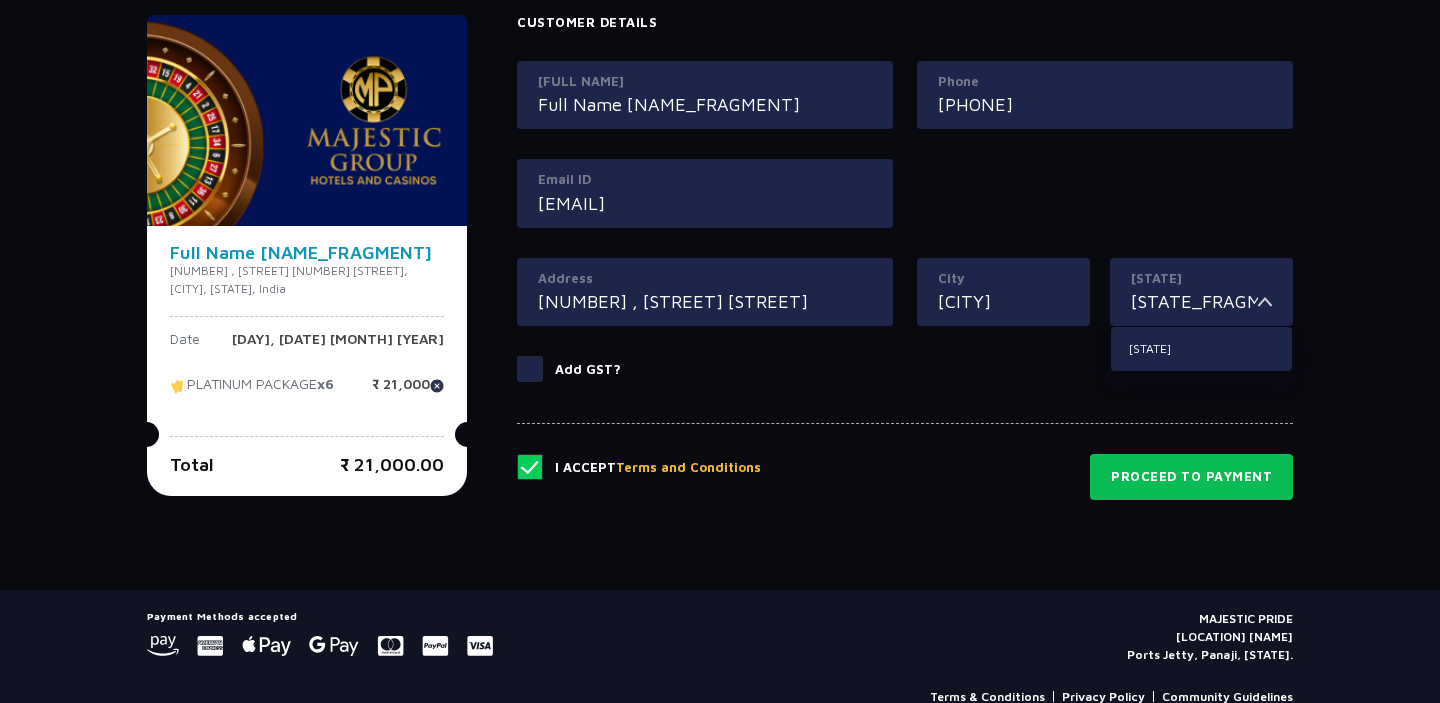 type on "K" 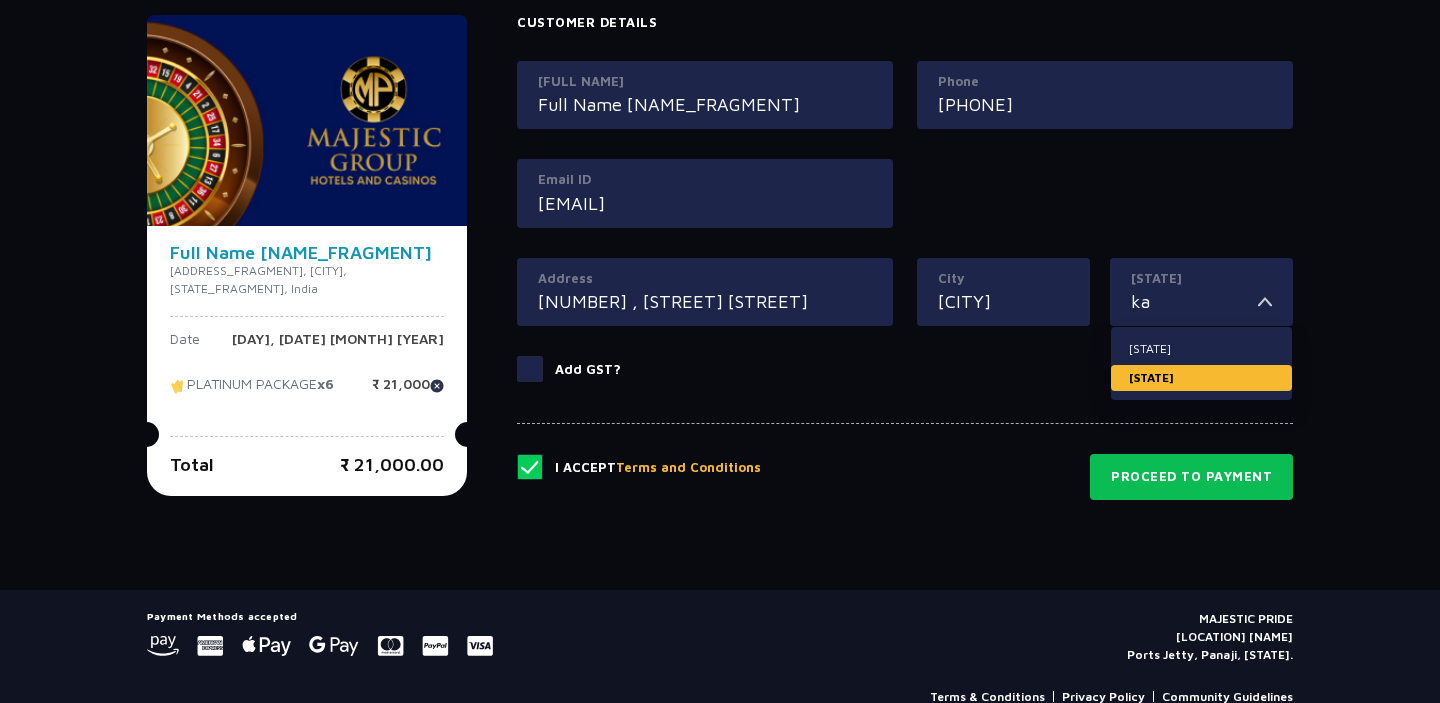 click on "[STATE]" at bounding box center (1201, 378) 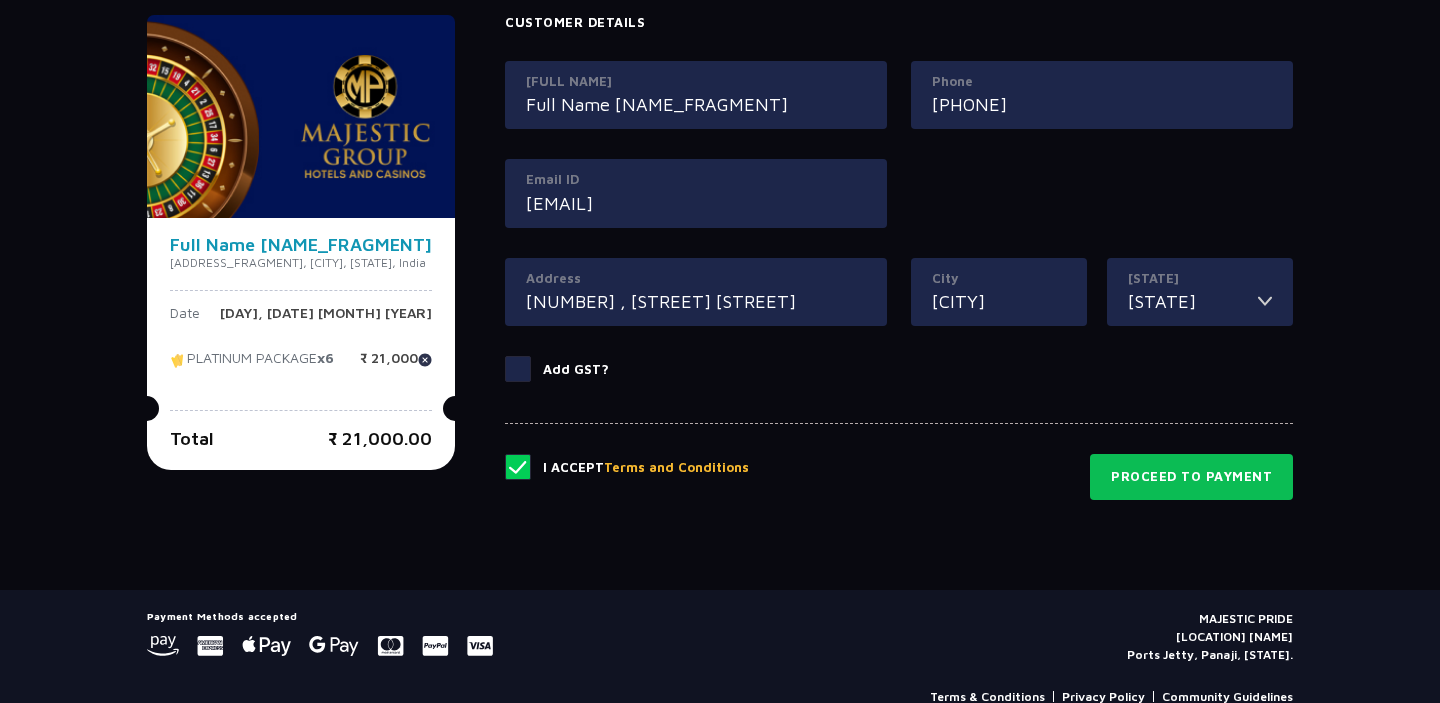 click on "City Bangalore" at bounding box center [999, 307] 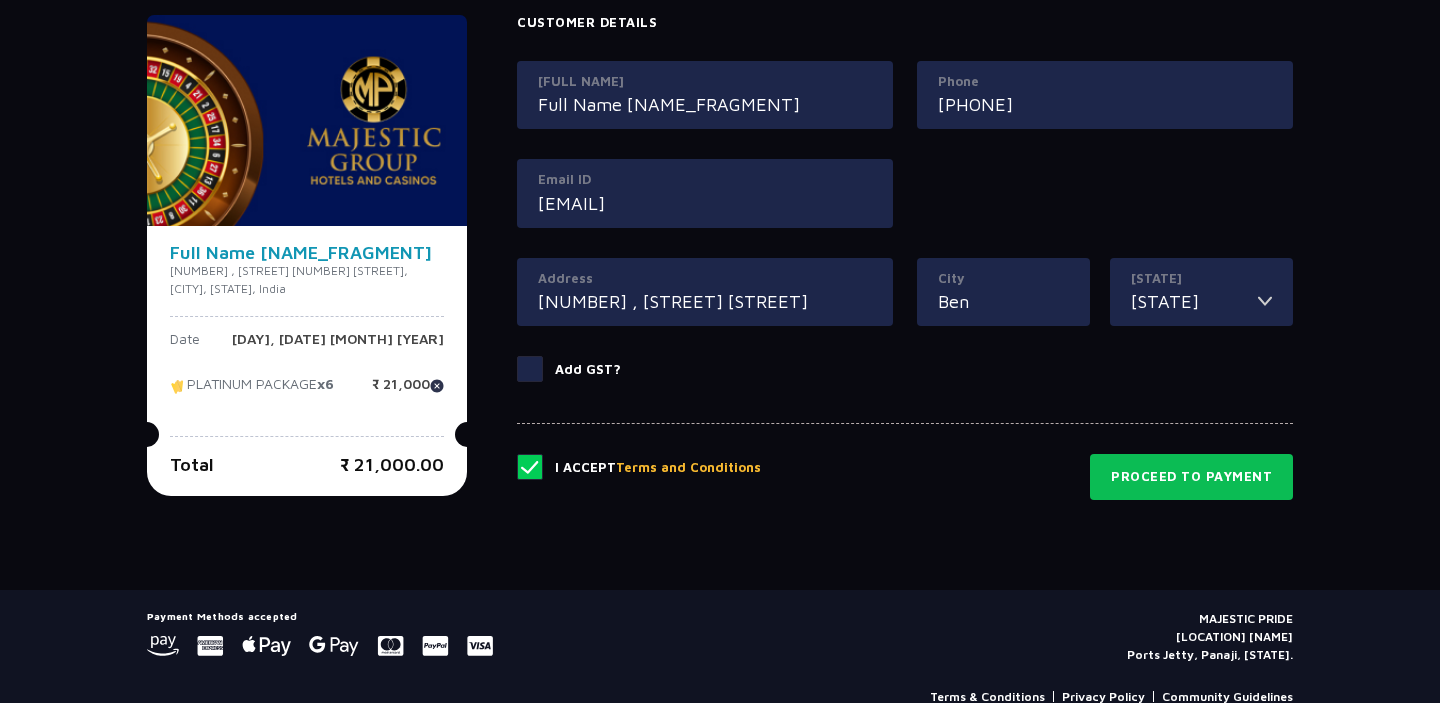 click on "Ben" at bounding box center (1003, 301) 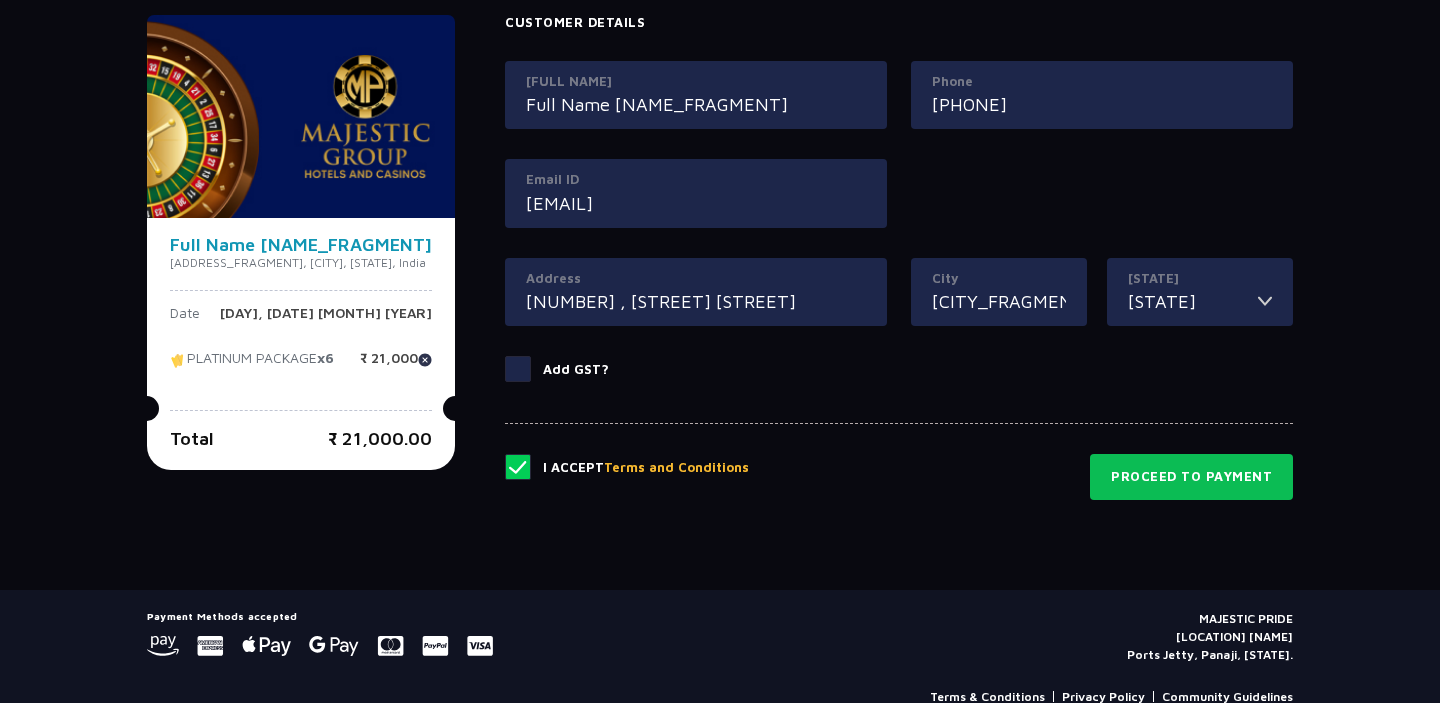 click on "City Bengalur State Karnataka  Jammu and Kashmir   Karnataka" at bounding box center [1102, 307] 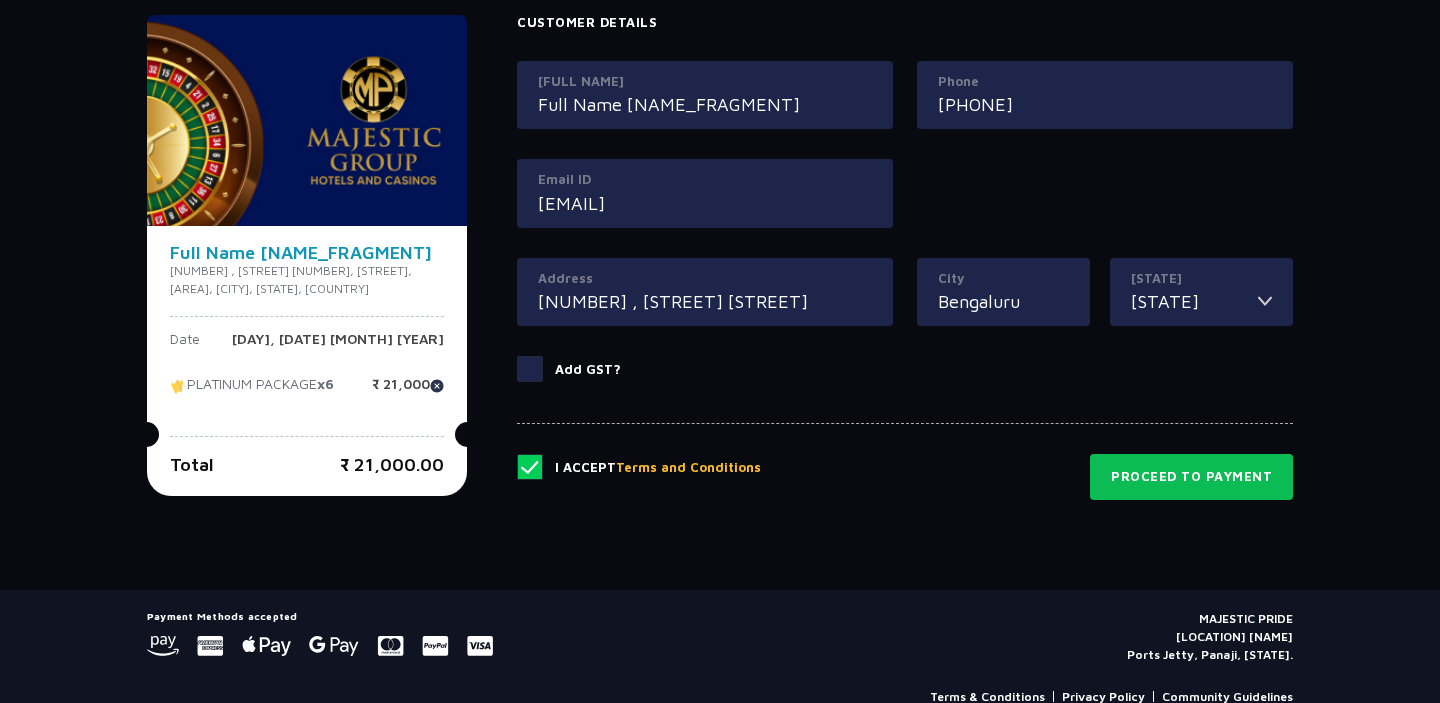 type on "Bengaluru" 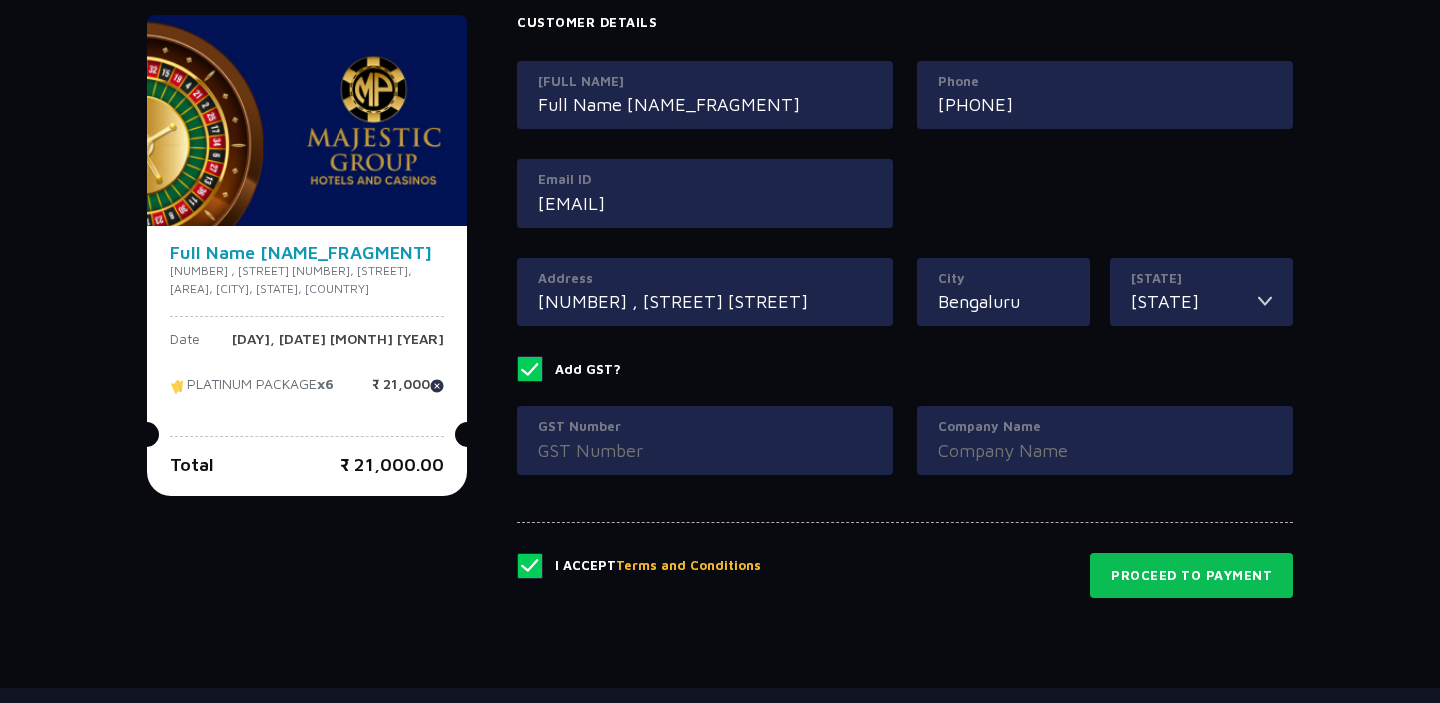 click 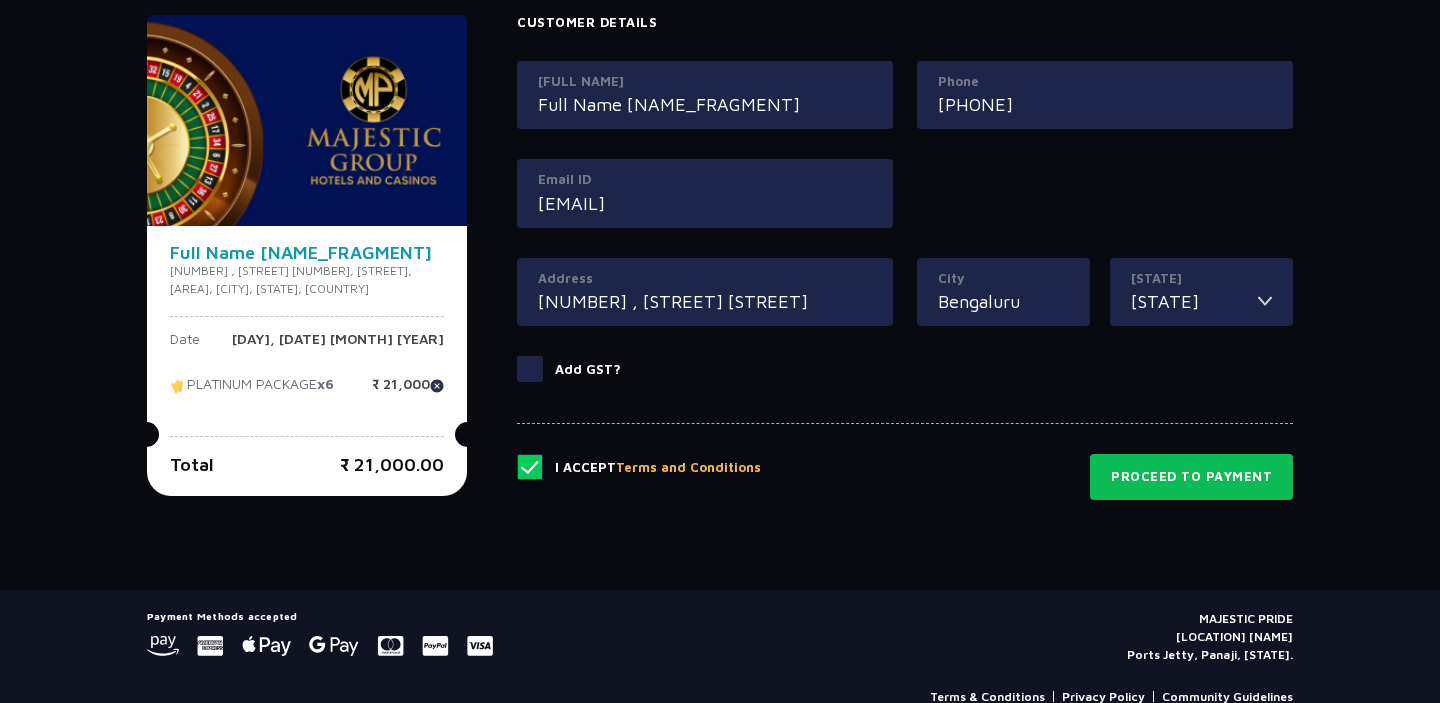 click on "B106 , Shubh residency 1st main 3rd cross, vidhutipura ext, Basavanagr" at bounding box center [705, 301] 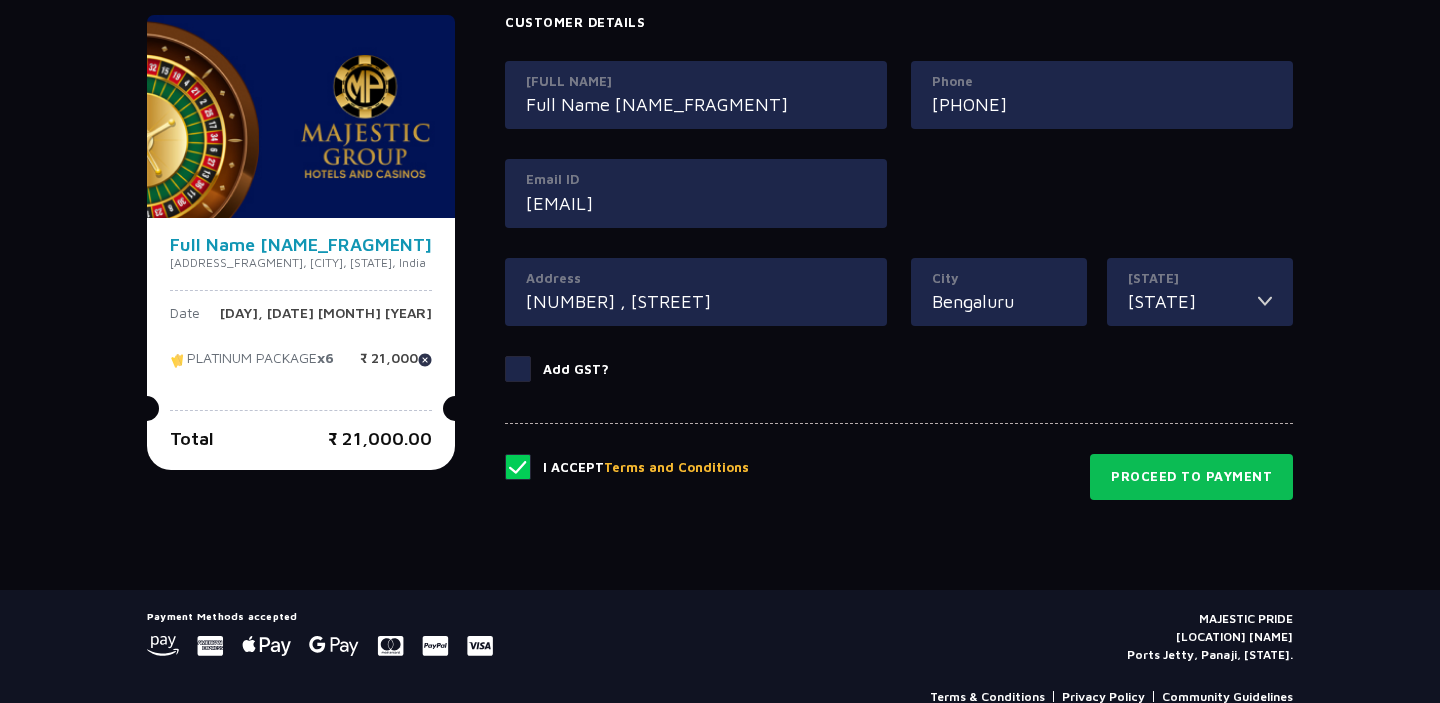 click on "Add GST?" 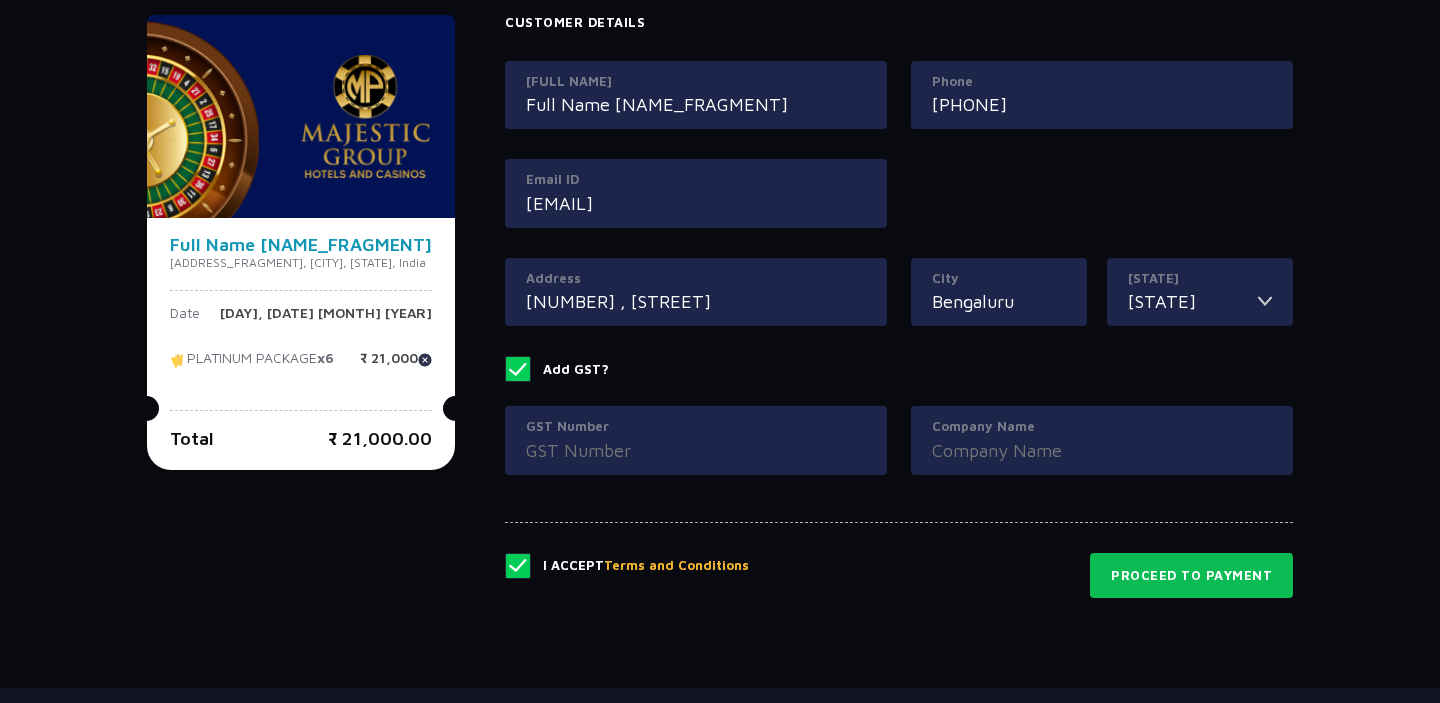 click on "Address B106 , Shubh residency" at bounding box center [696, 307] 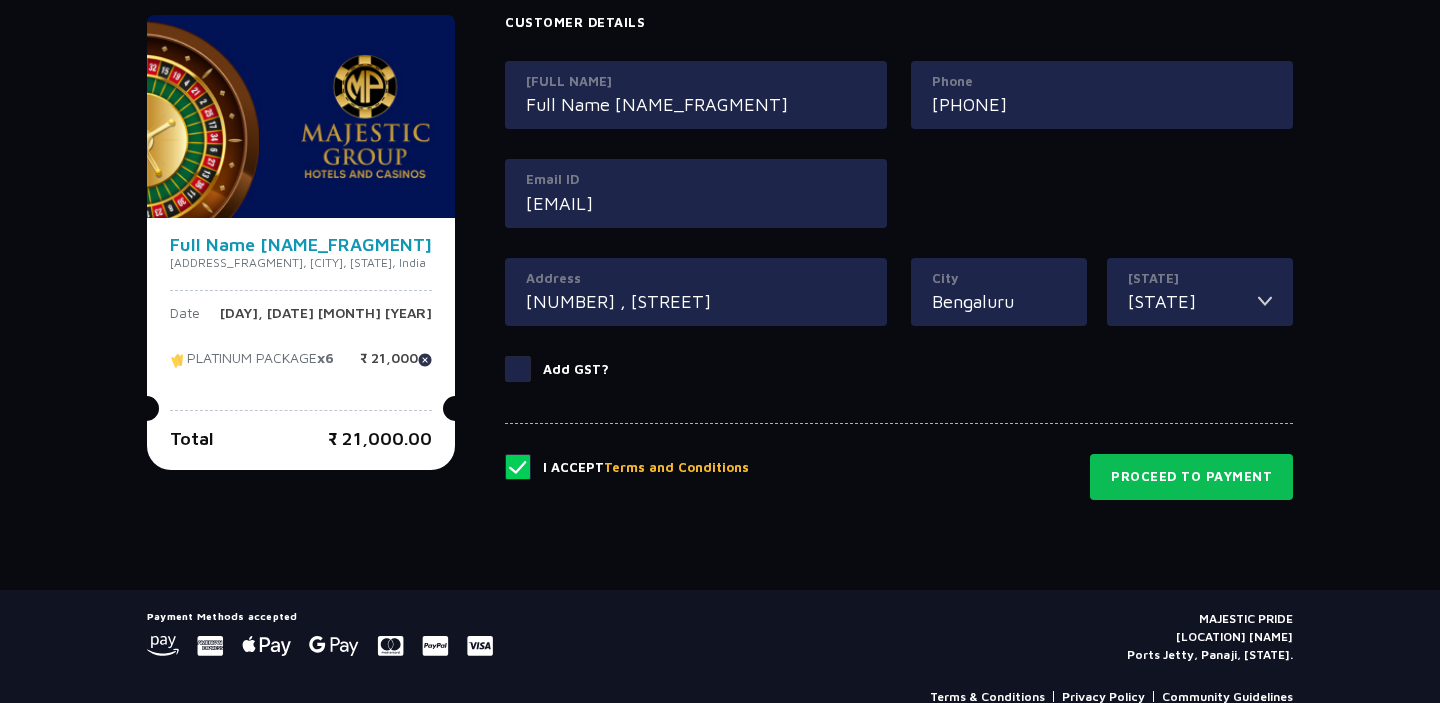 click on "B106 , Shubh residency" at bounding box center [696, 301] 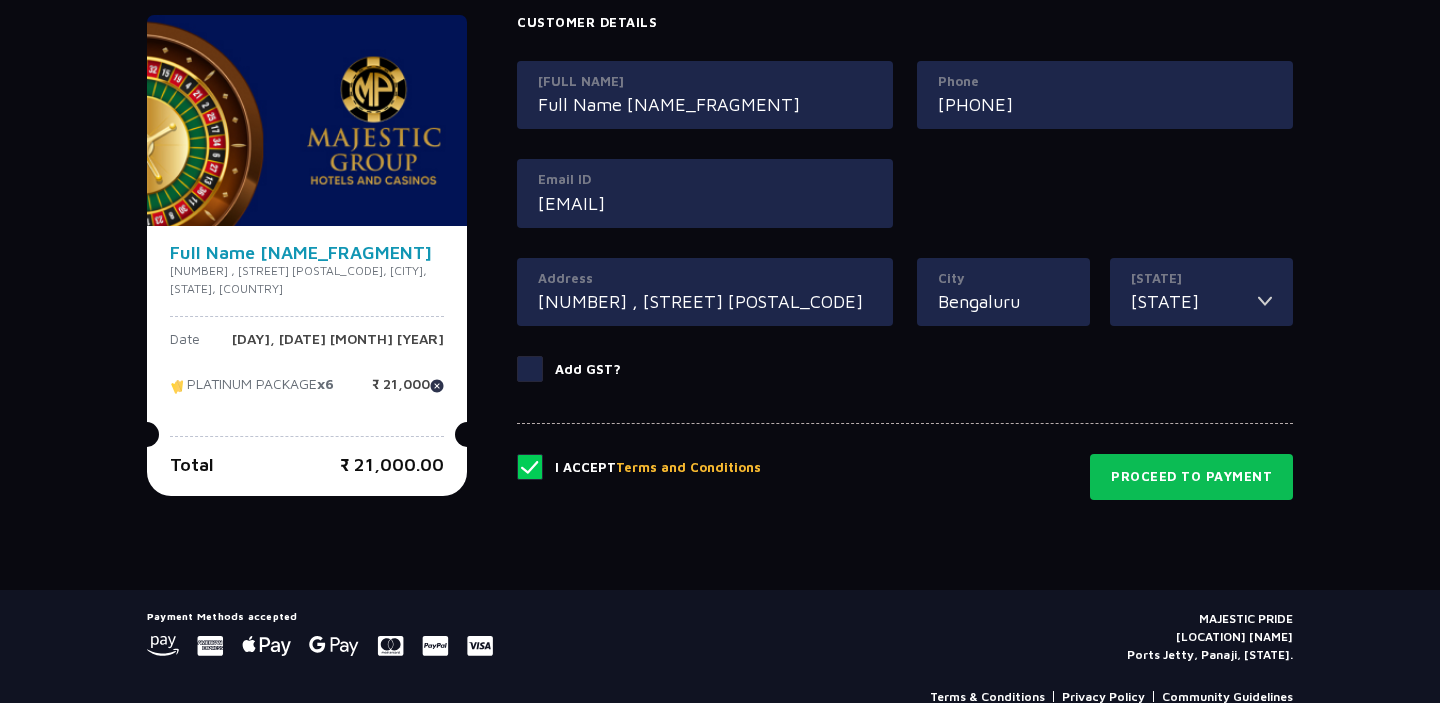 type on "B106 , Shubh residency 560037" 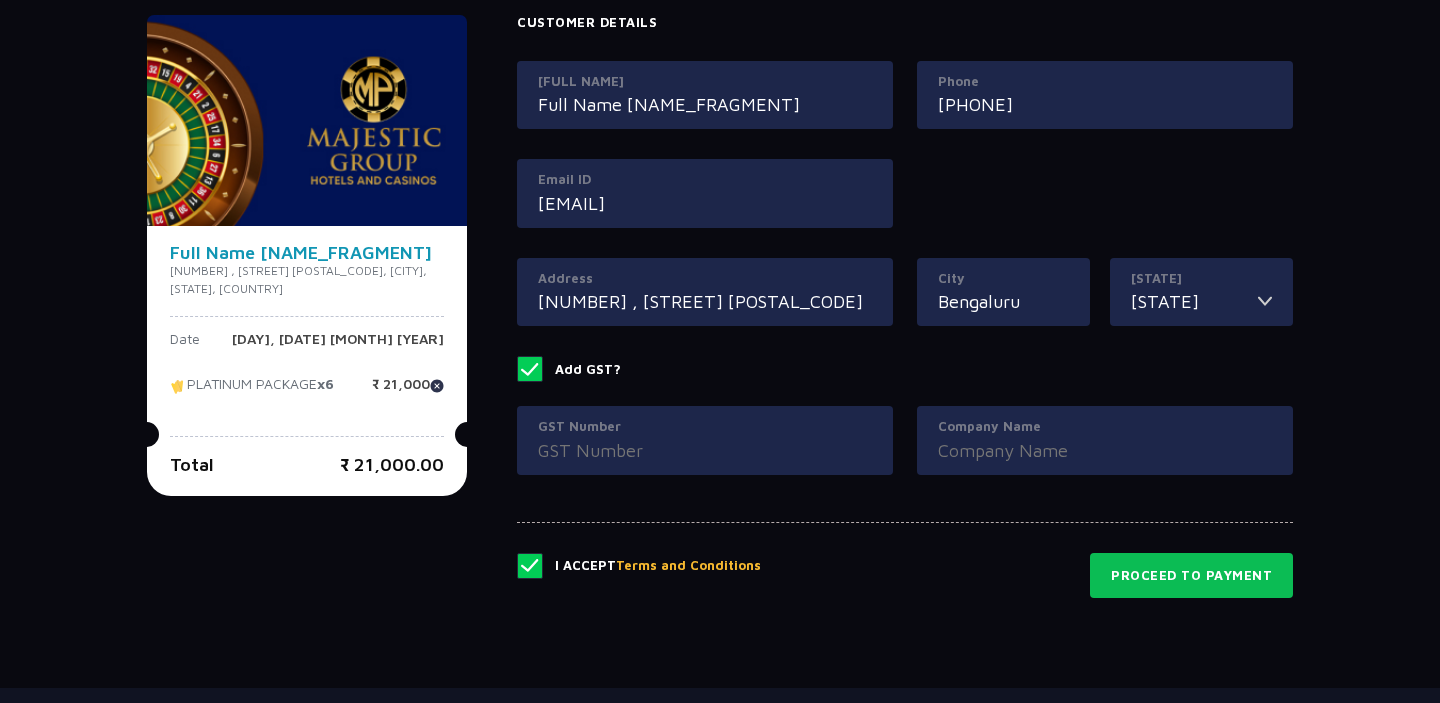 click on "Customer Details Full Name Jeevan B D Phone 9538541936 Email ID dalinjeevan9@gmail.com Address B106 , Shubh residency 560037 City Bengaluru State Karnataka  Jammu and Kashmir   Karnataka  Add GST? GST Number Company Name" 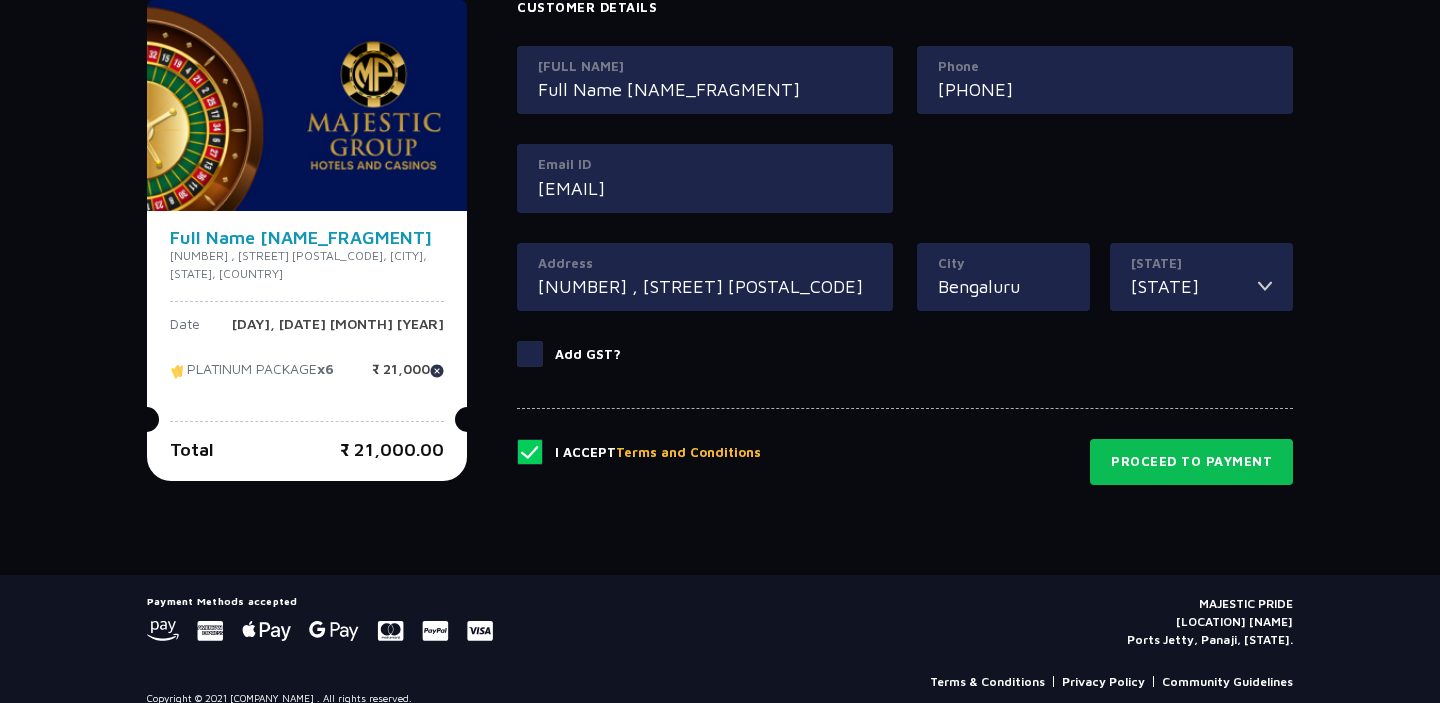 scroll, scrollTop: 974, scrollLeft: 0, axis: vertical 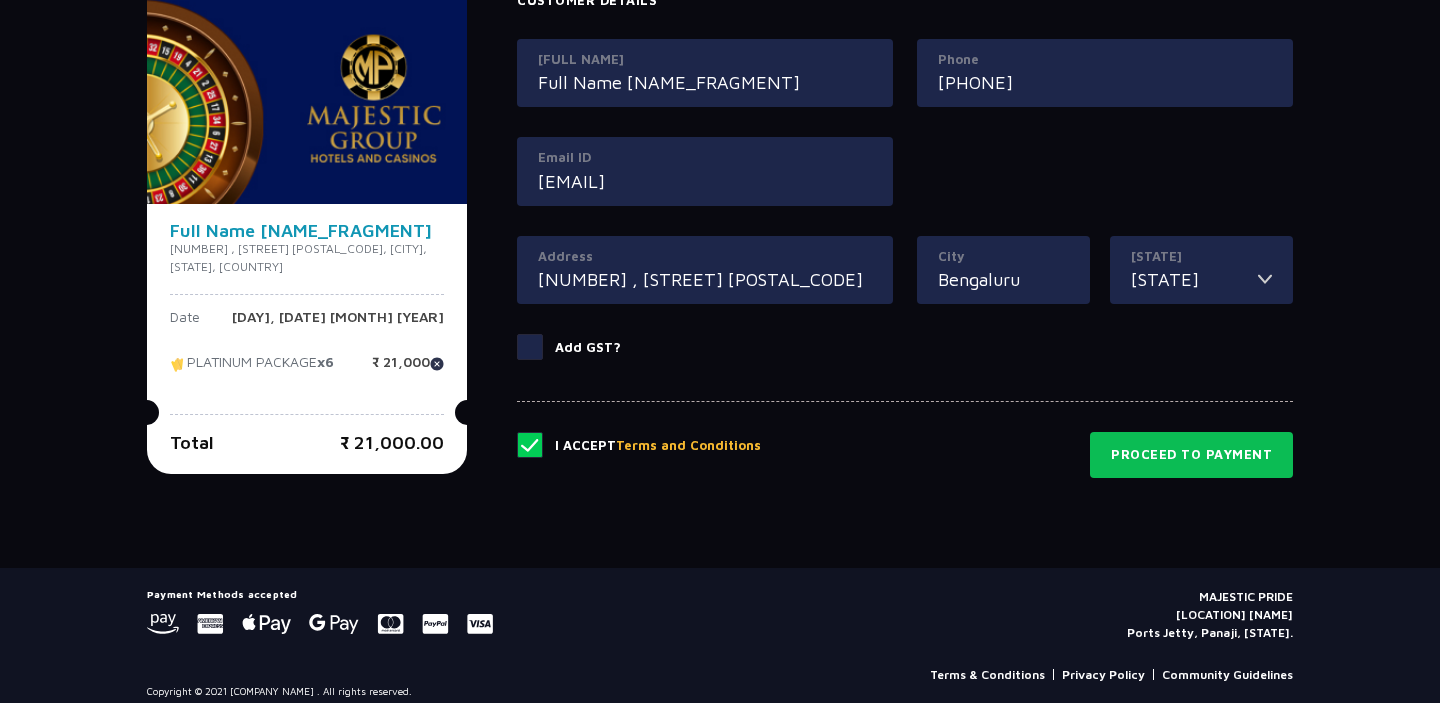 click on "Full Name Jeevan B D Phone 9538541936 Email ID dalinjeevan9@gmail.com" 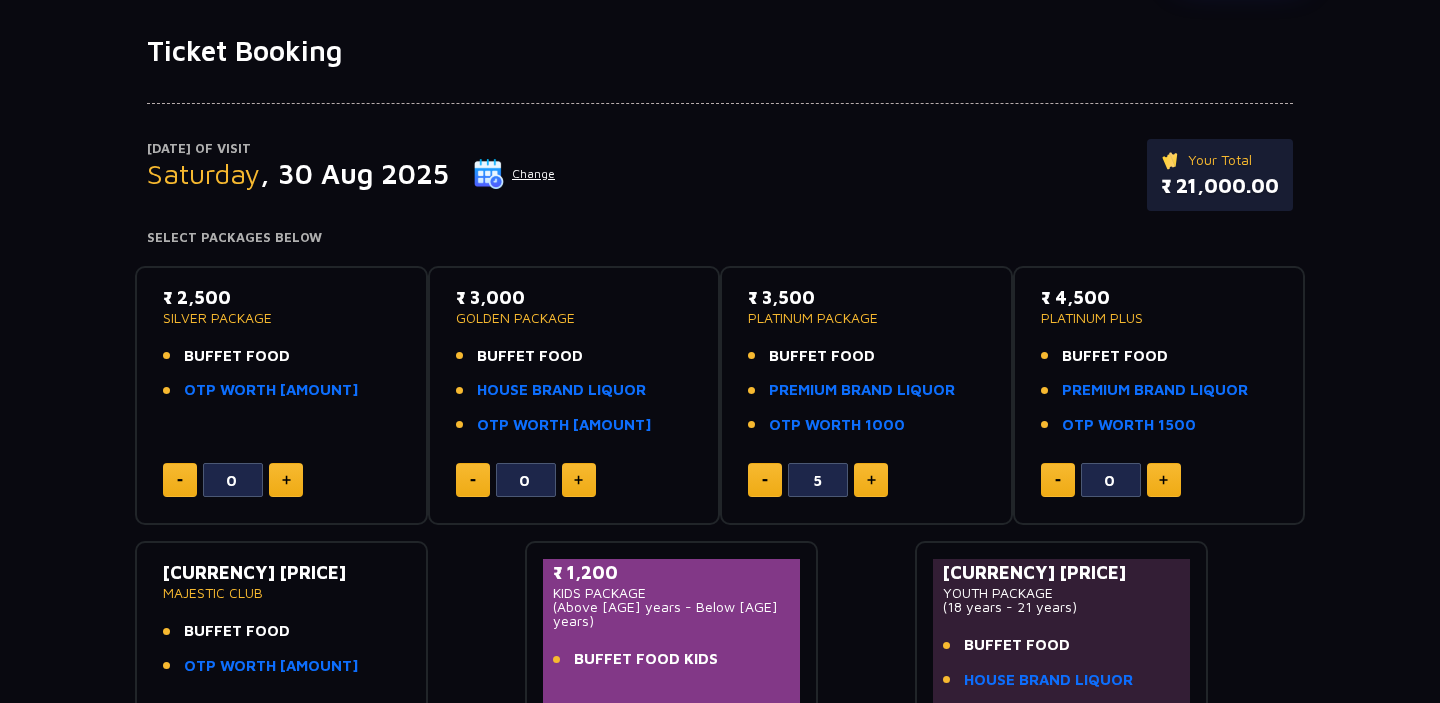scroll, scrollTop: 111, scrollLeft: 0, axis: vertical 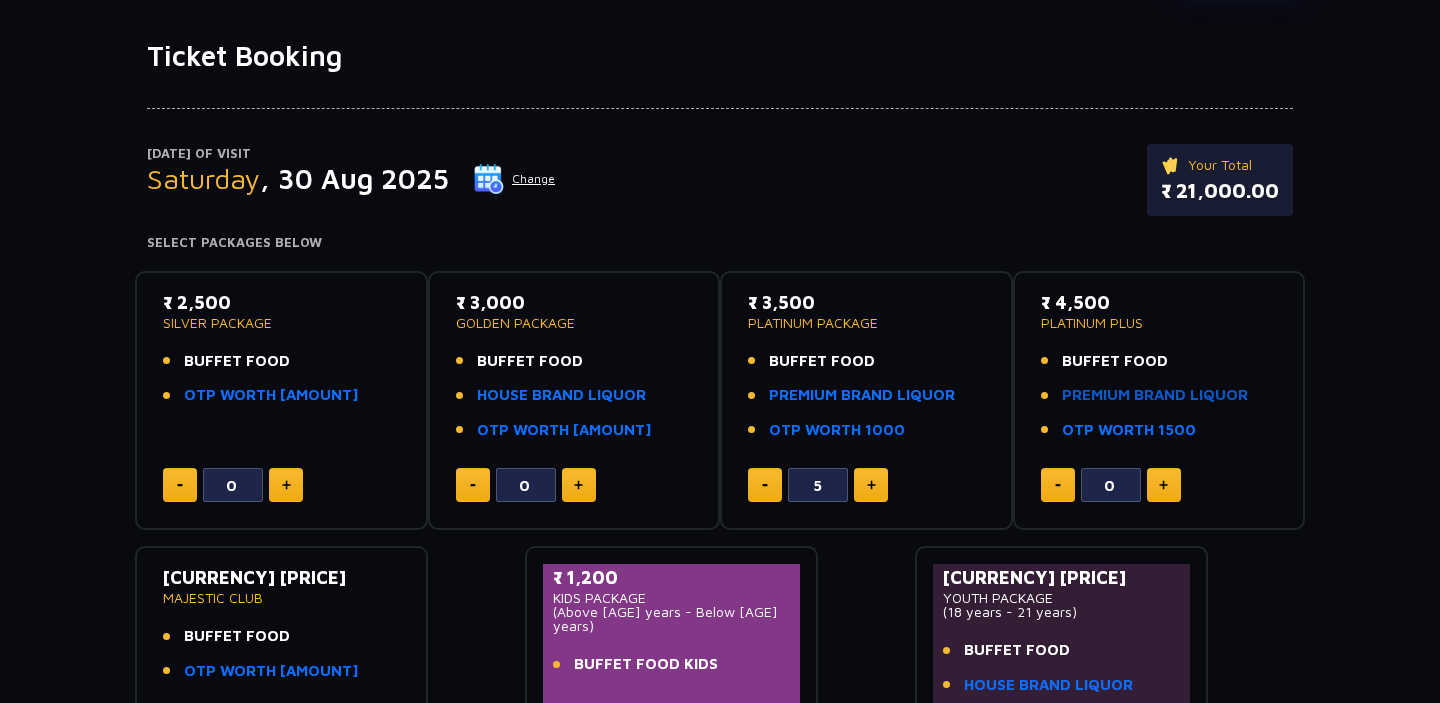 click on "PREMIUM BRAND LIQUOR" 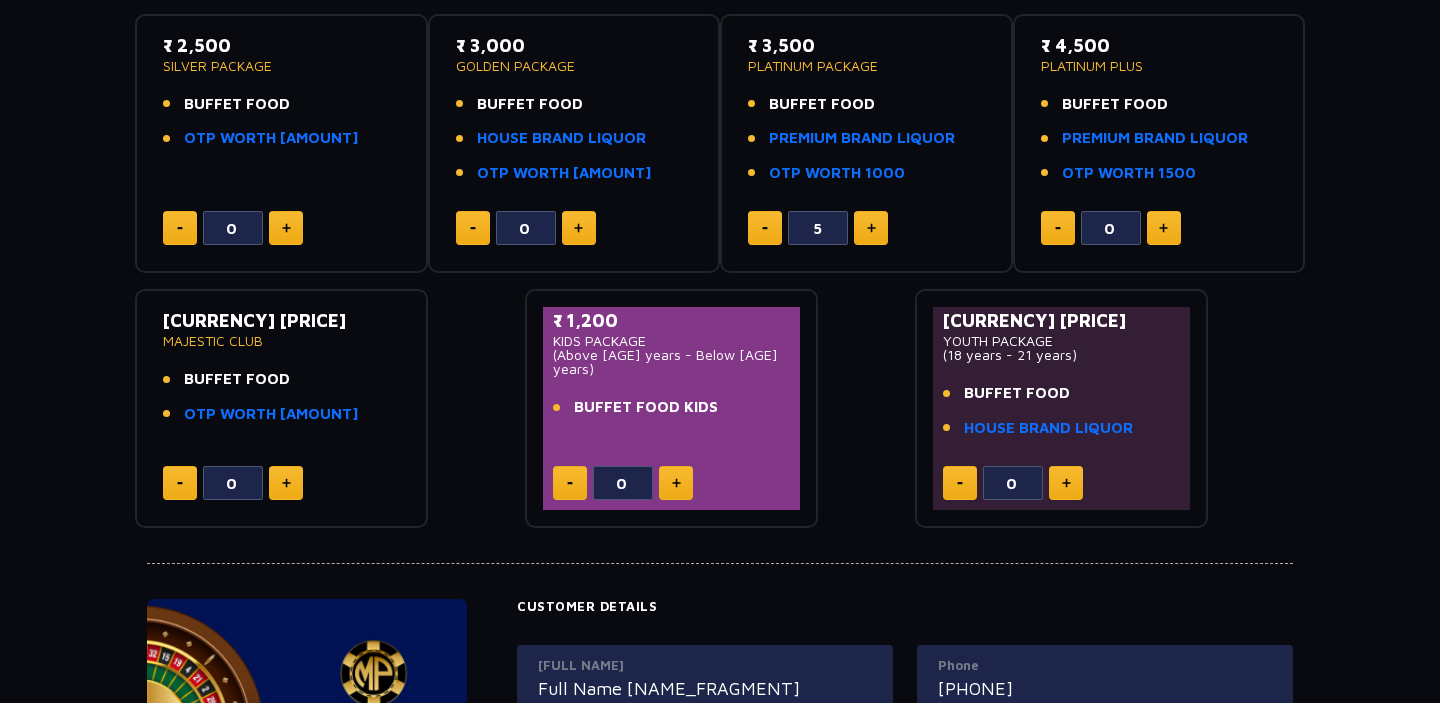 scroll, scrollTop: 400, scrollLeft: 0, axis: vertical 